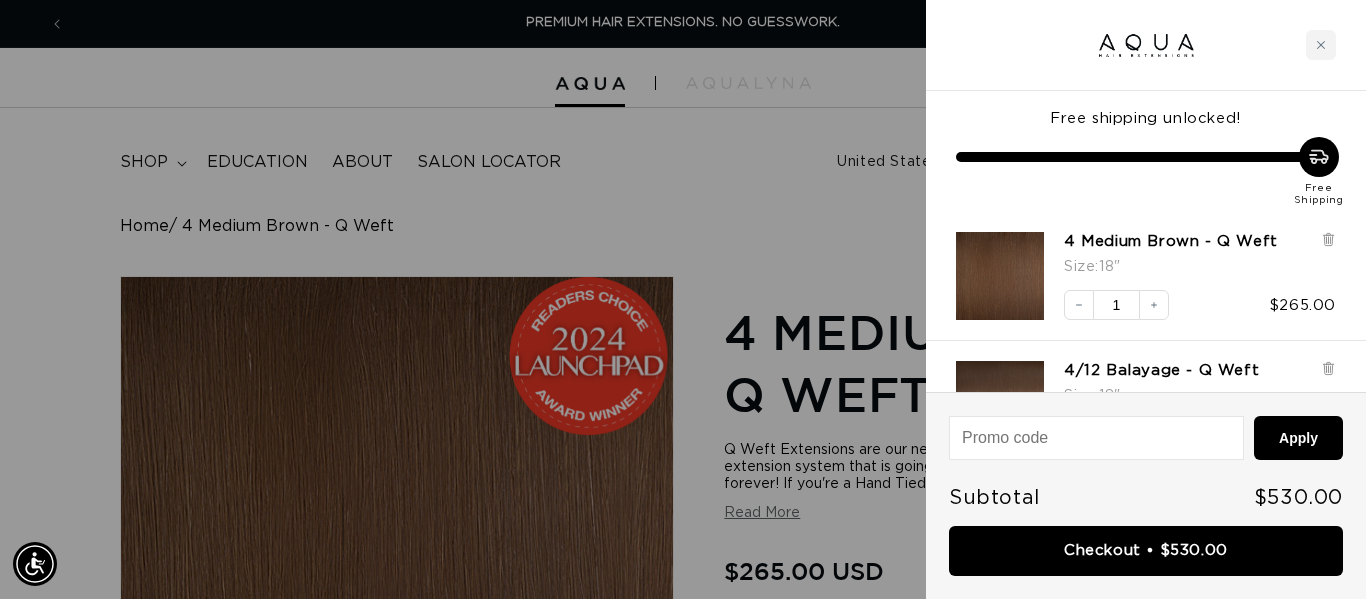 scroll, scrollTop: 0, scrollLeft: 0, axis: both 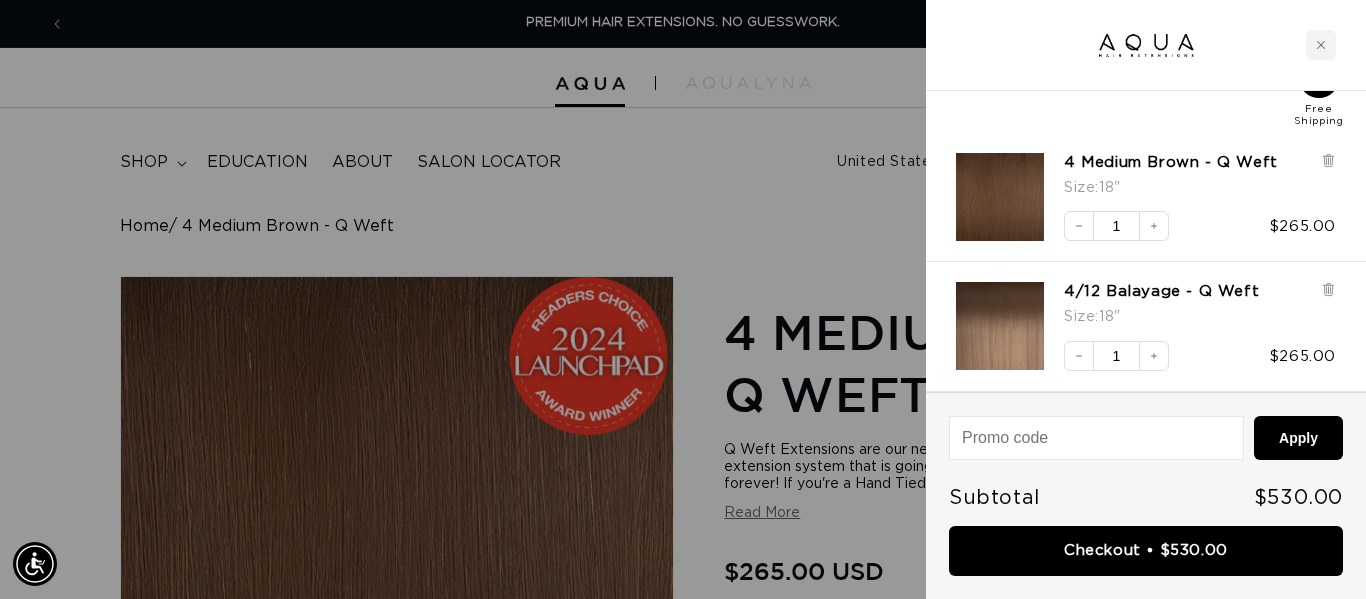 click at bounding box center [683, 299] 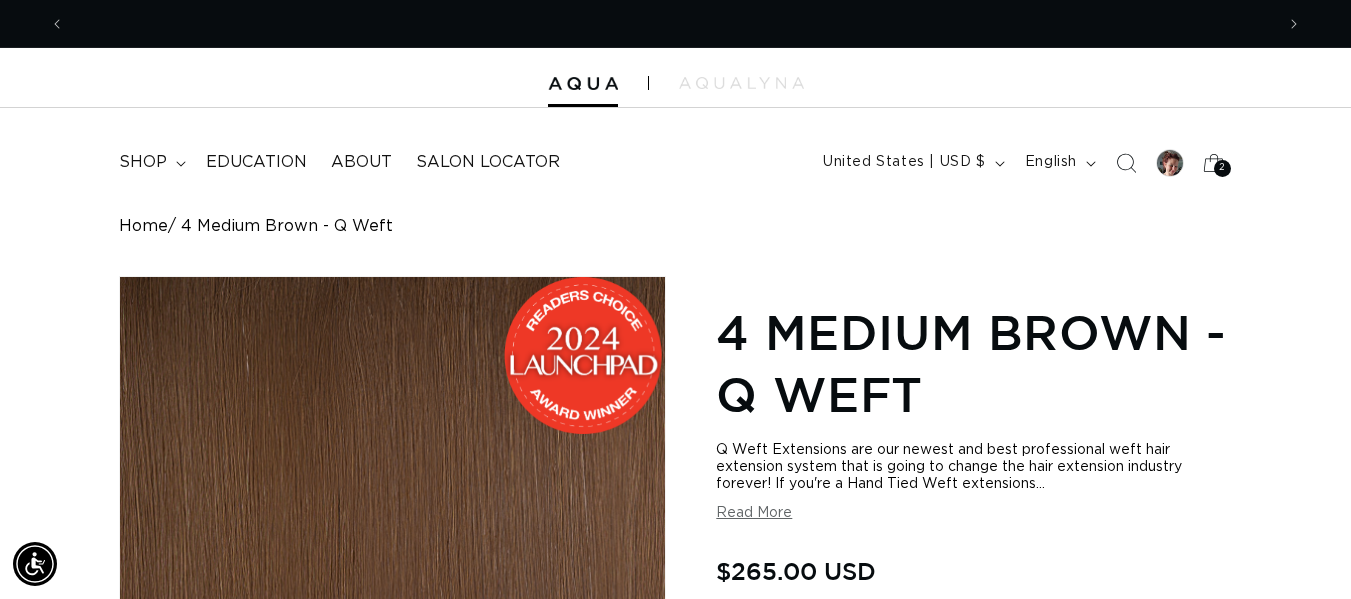 scroll, scrollTop: 0, scrollLeft: 0, axis: both 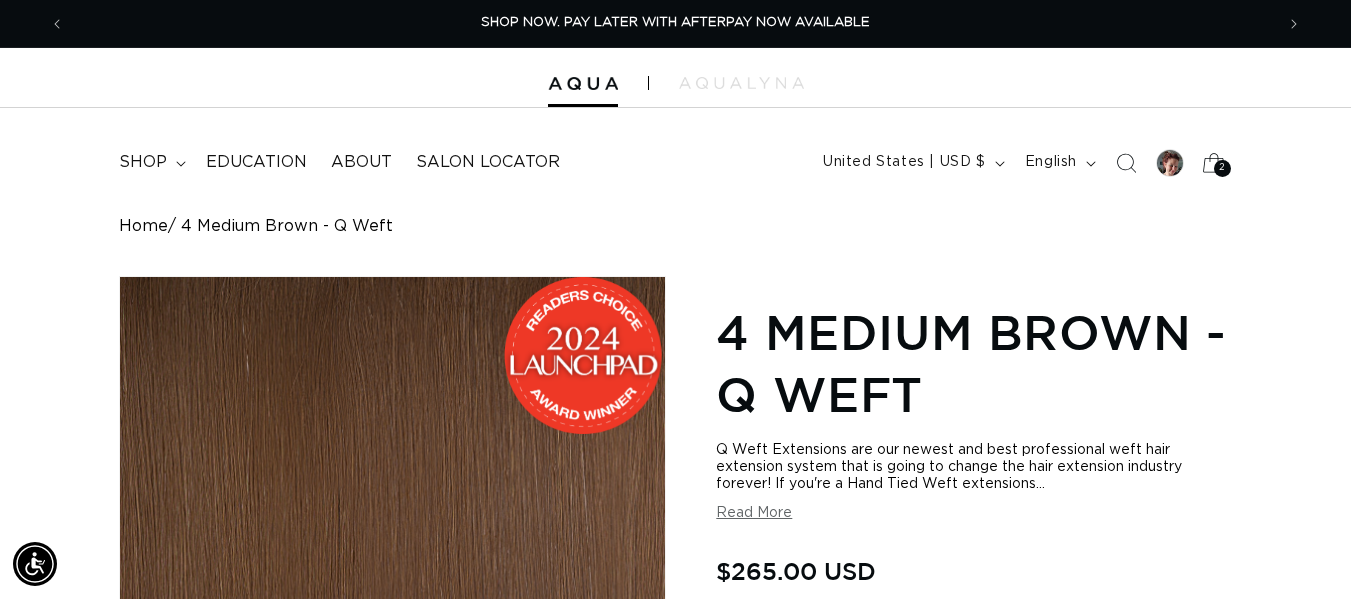 click on "2" at bounding box center (1222, 168) 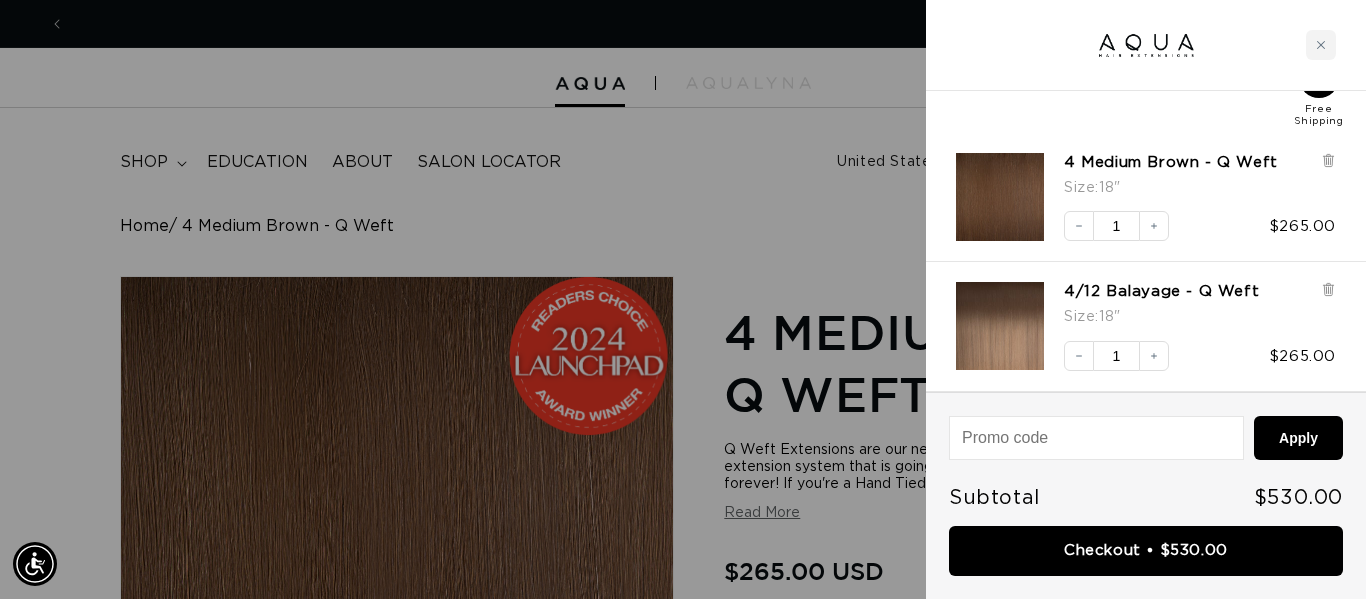 scroll, scrollTop: 0, scrollLeft: 1224, axis: horizontal 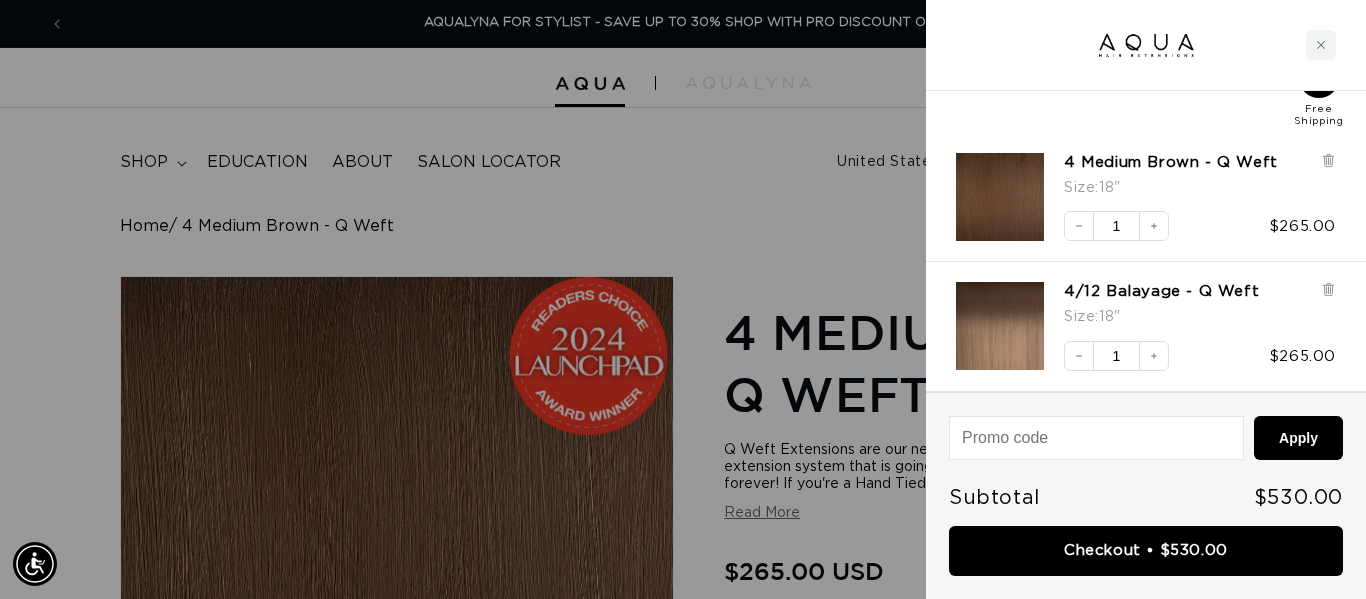 click at bounding box center (683, 299) 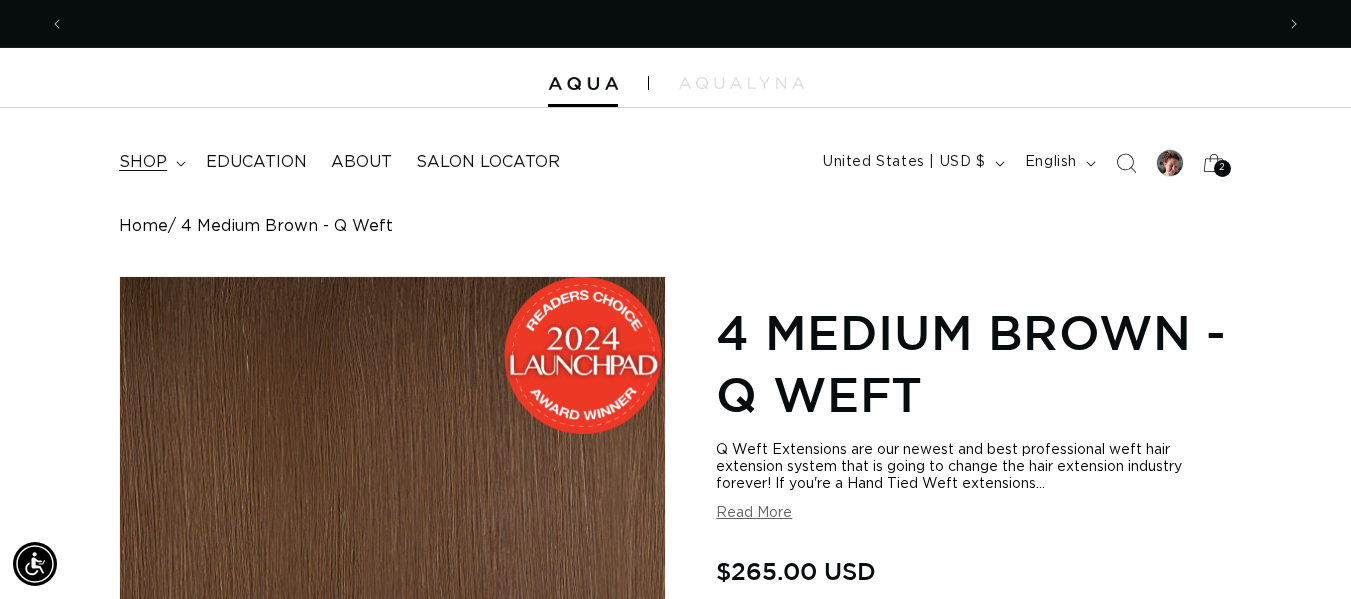 scroll, scrollTop: 0, scrollLeft: 1209, axis: horizontal 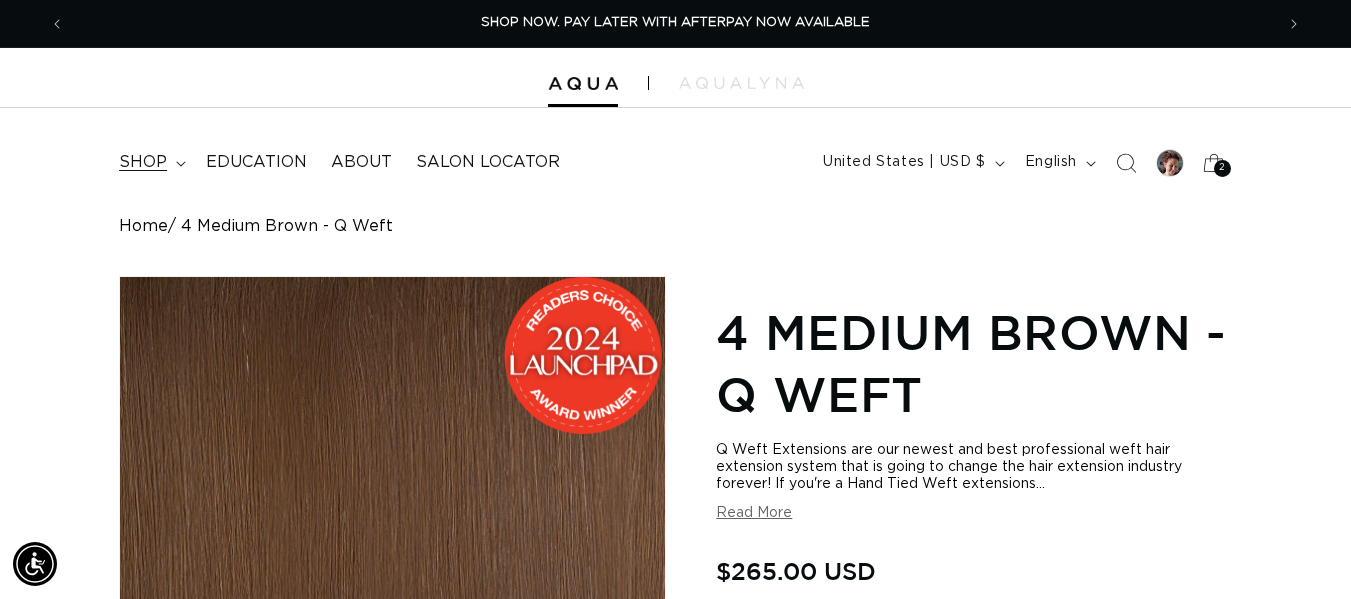 click on "shop" at bounding box center [143, 162] 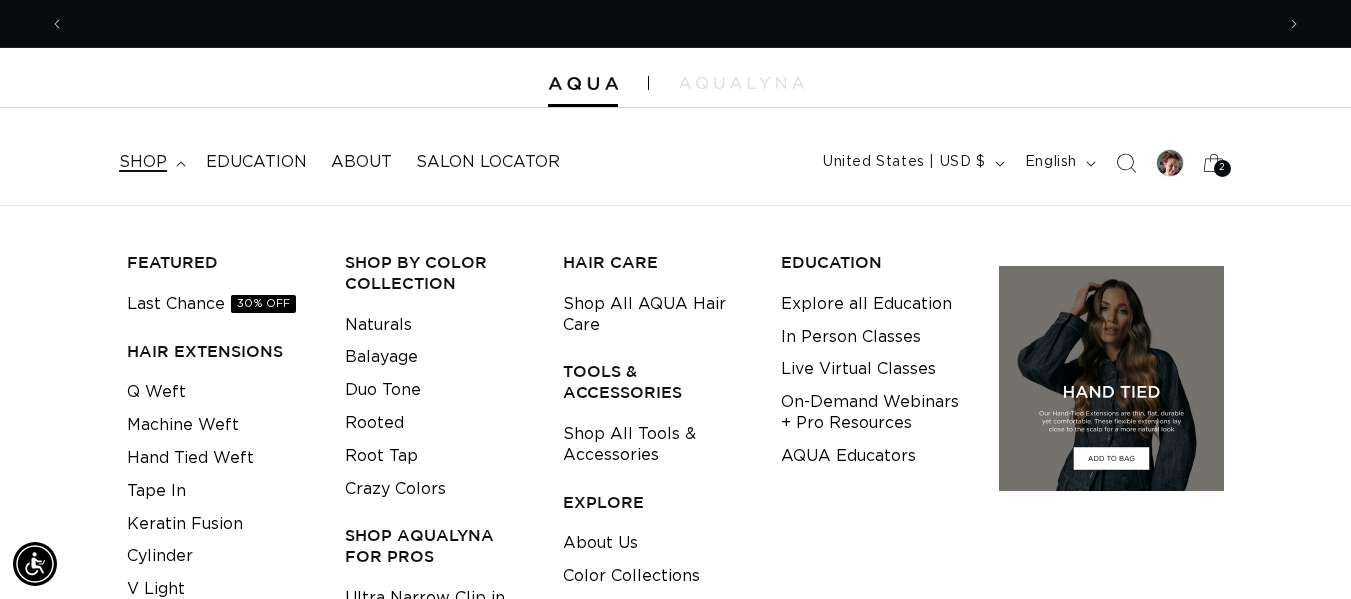 scroll, scrollTop: 0, scrollLeft: 2418, axis: horizontal 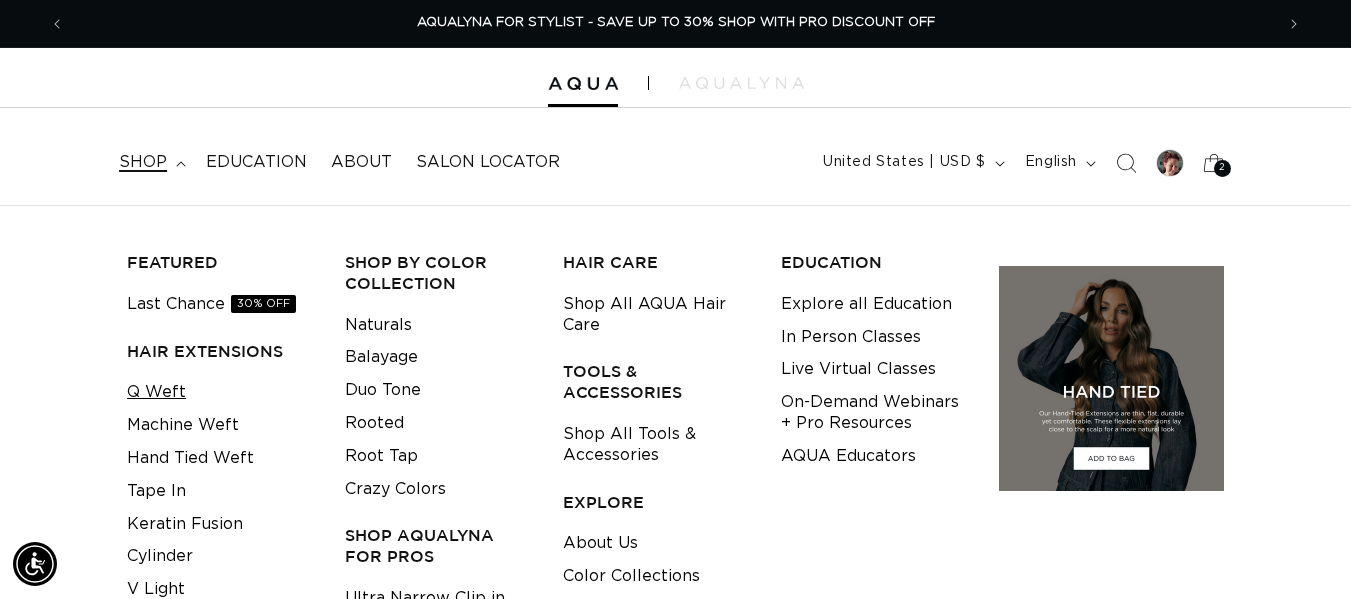 click on "Q Weft" at bounding box center (156, 392) 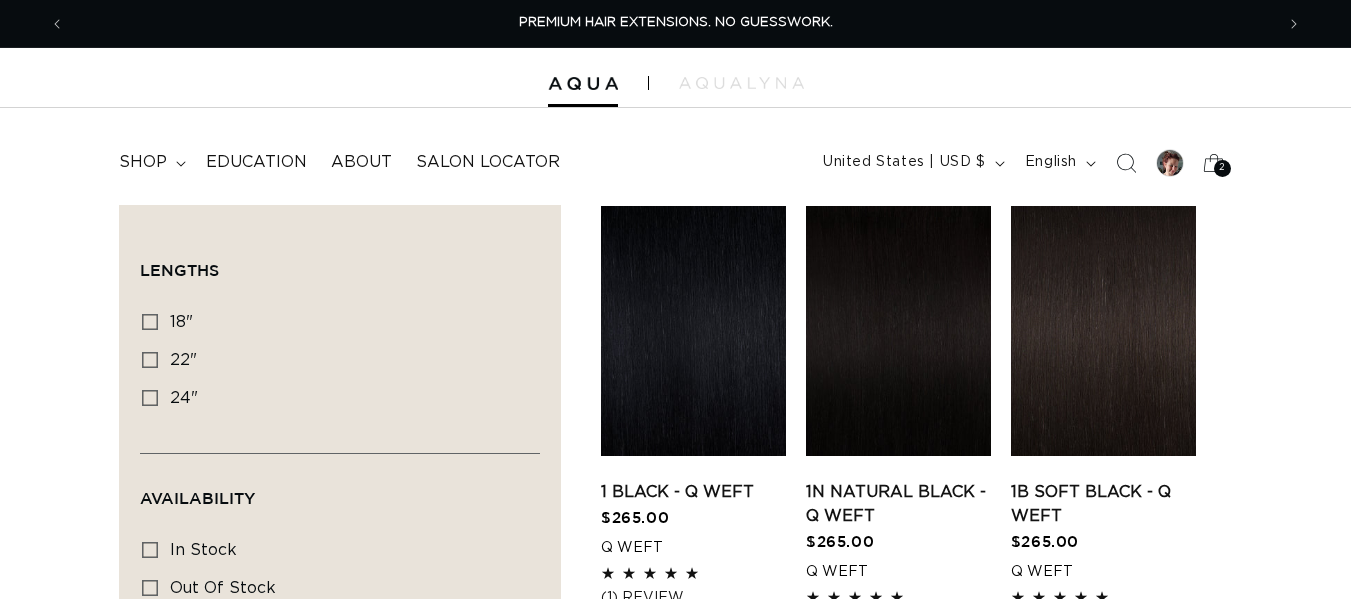 scroll, scrollTop: 0, scrollLeft: 0, axis: both 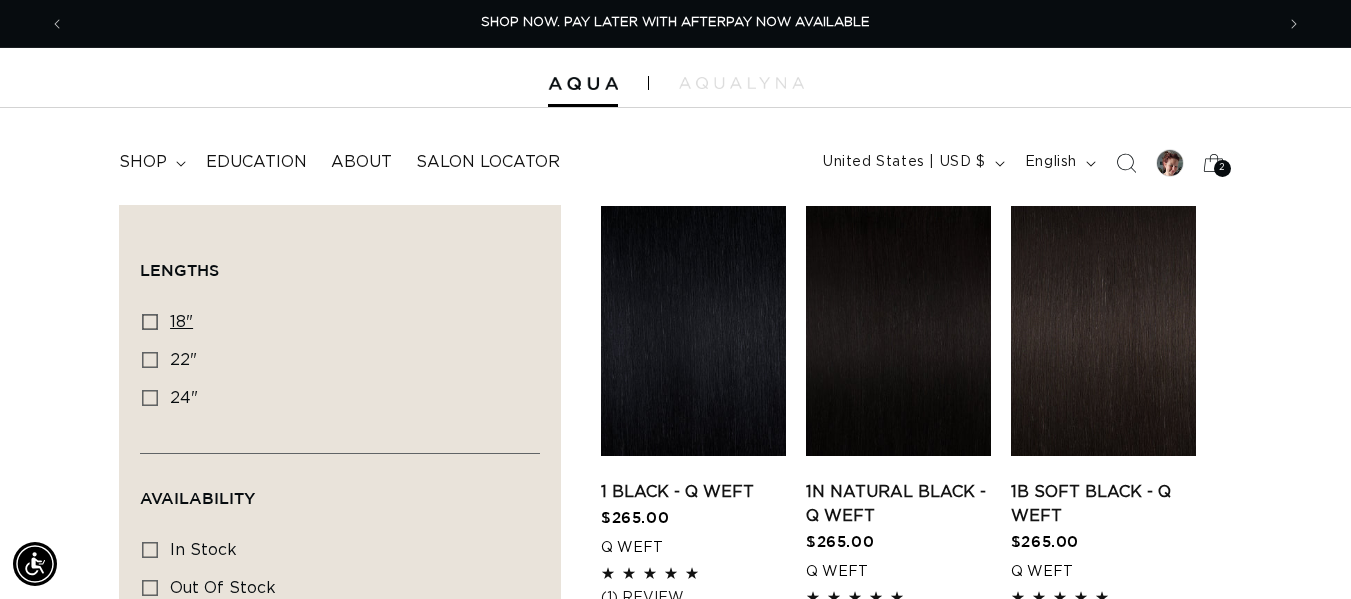 click 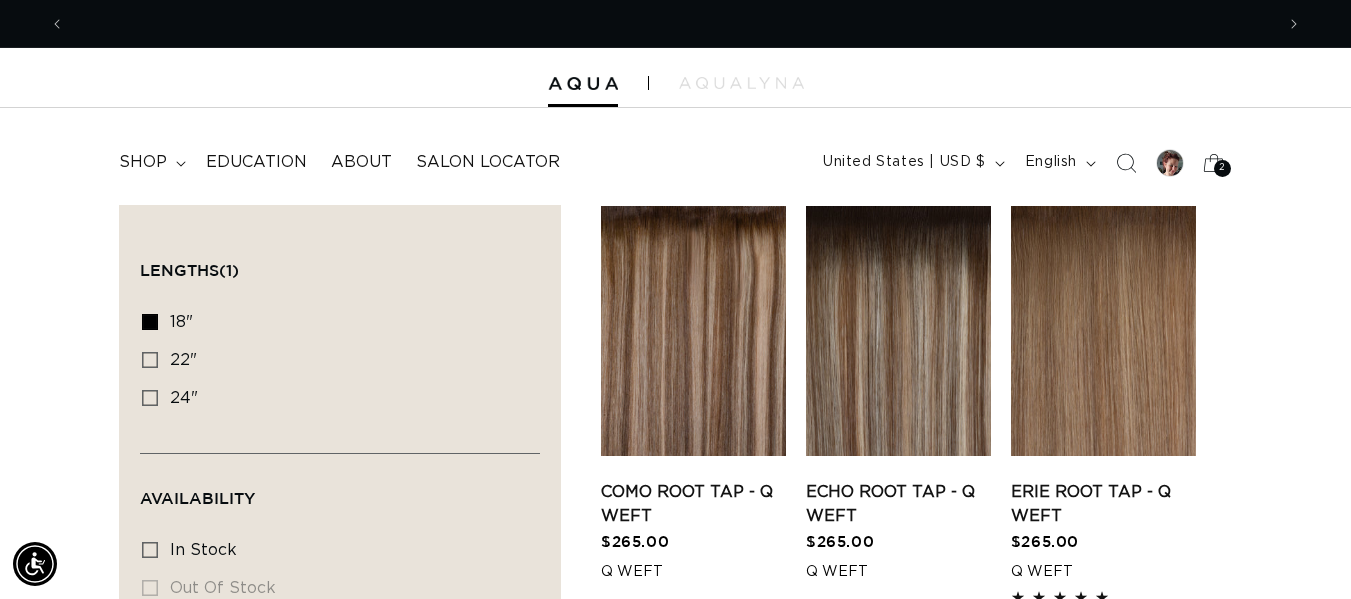 scroll, scrollTop: 0, scrollLeft: 2418, axis: horizontal 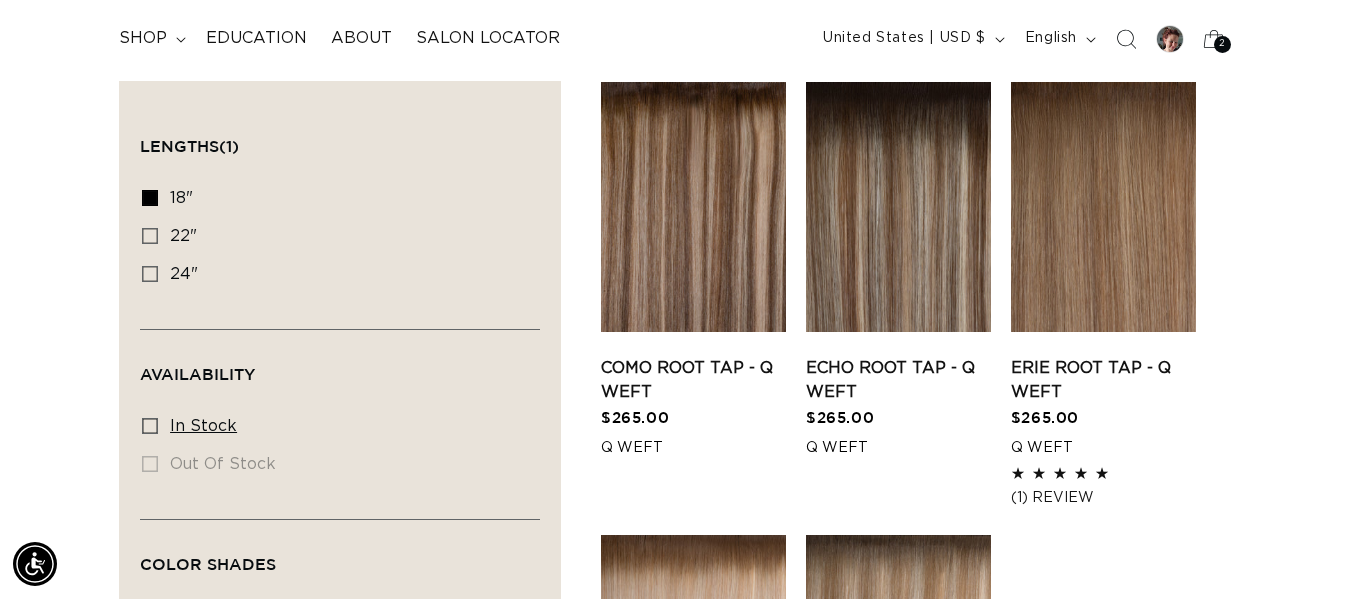 click 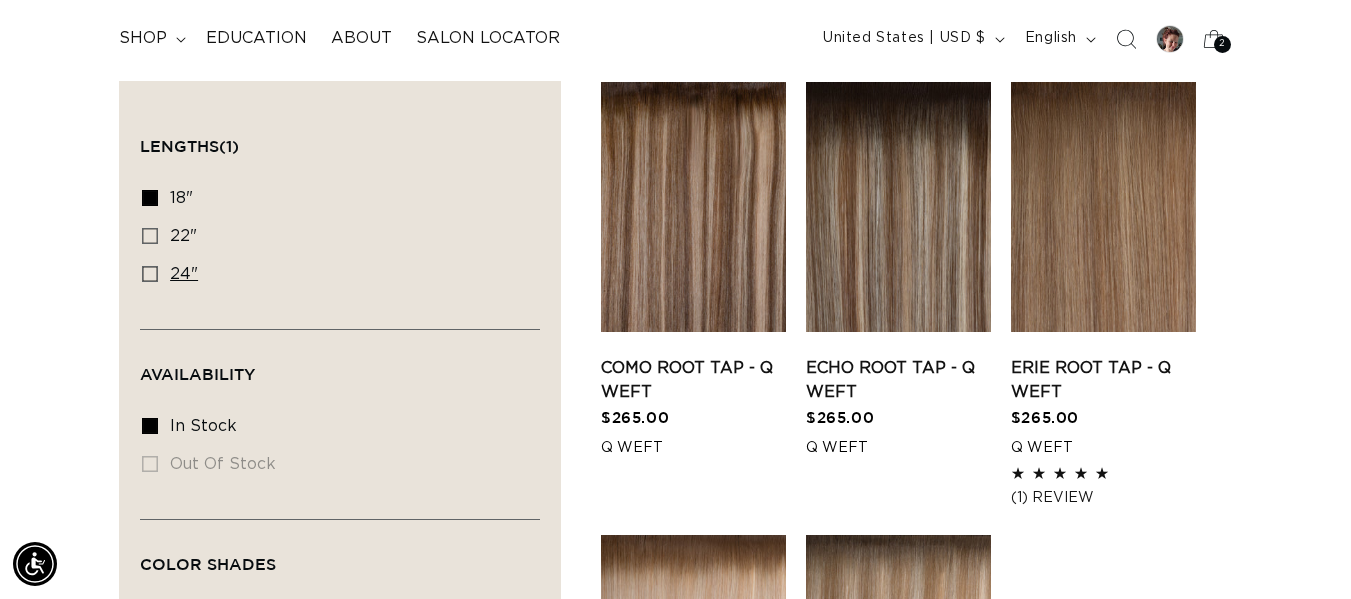 scroll, scrollTop: 0, scrollLeft: 0, axis: both 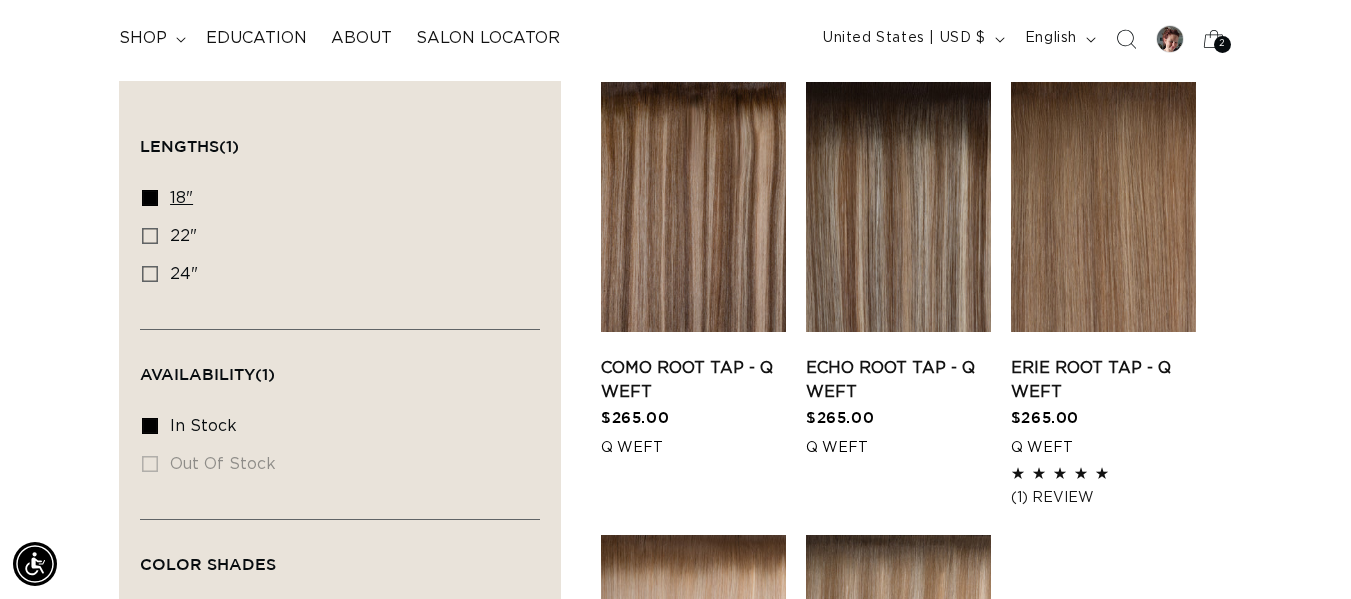 click 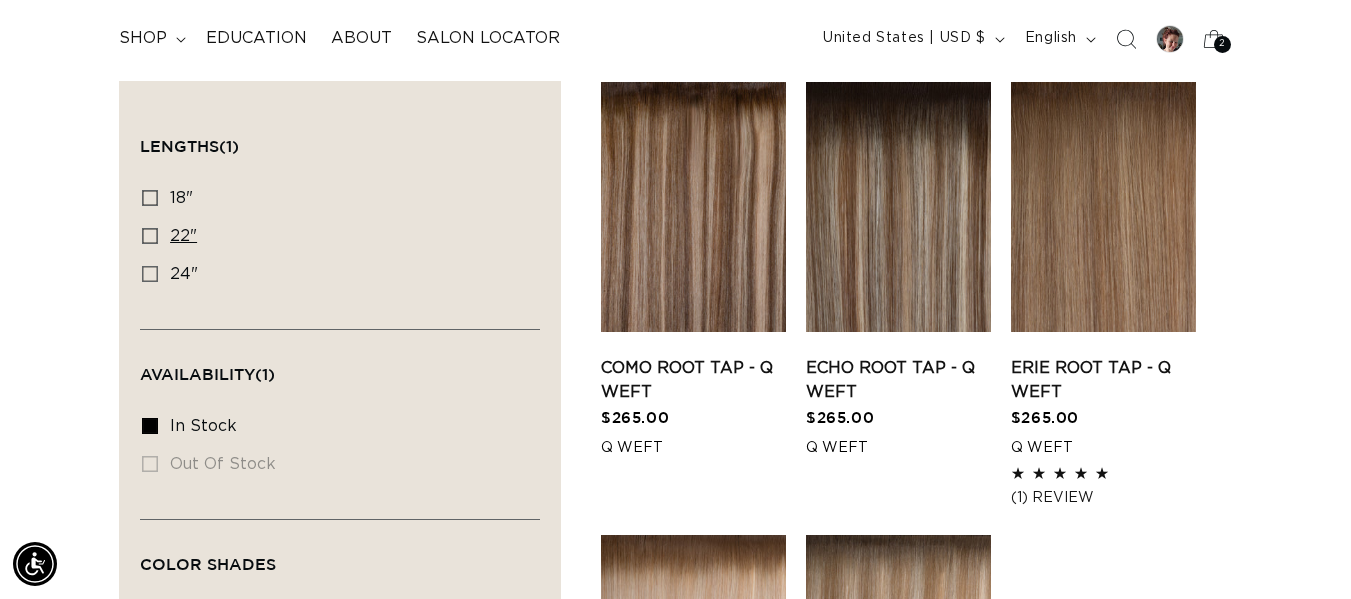 scroll, scrollTop: 0, scrollLeft: 1209, axis: horizontal 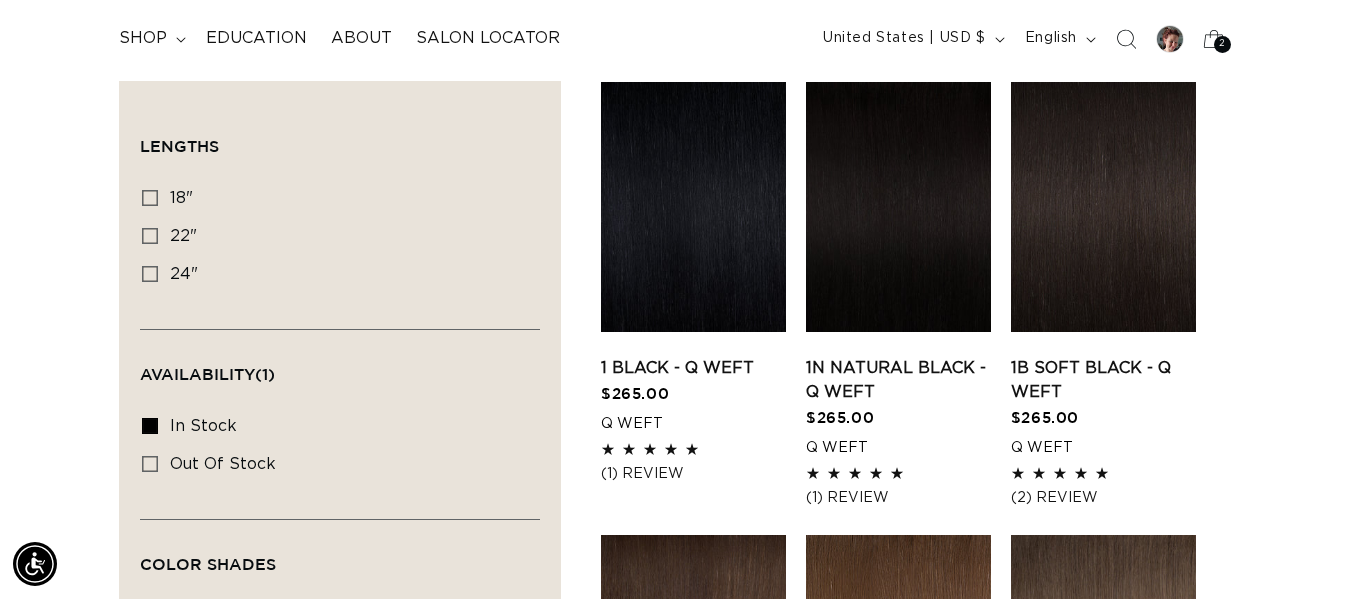 click 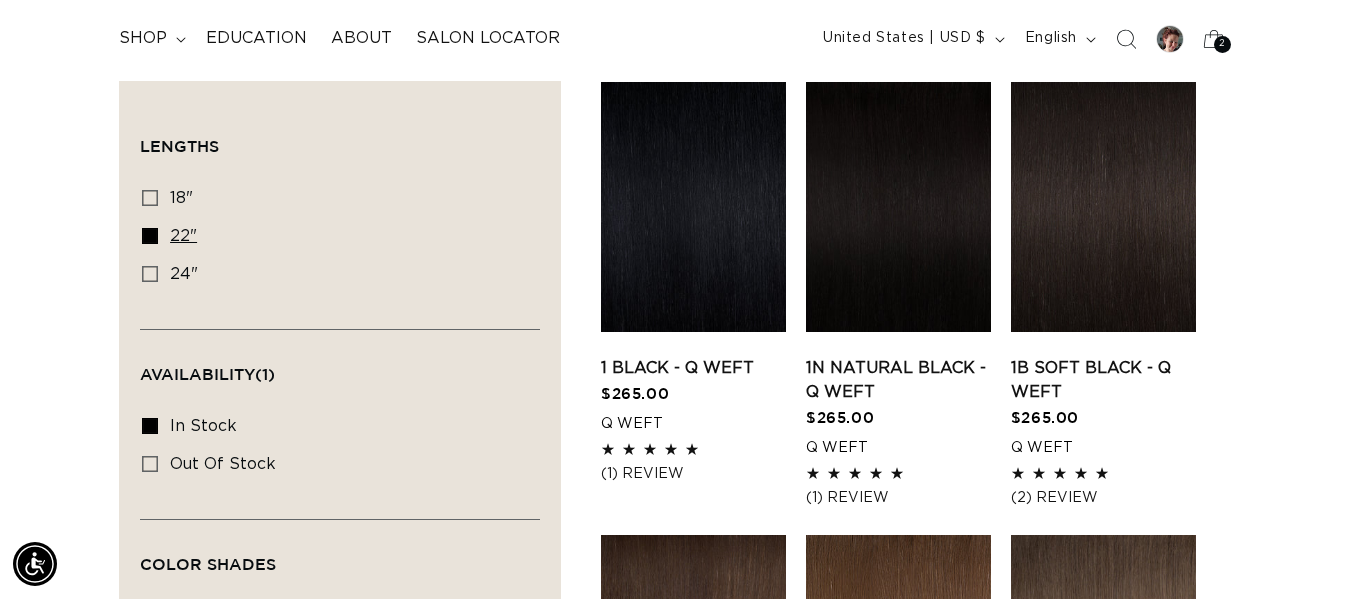 scroll, scrollTop: 0, scrollLeft: 2418, axis: horizontal 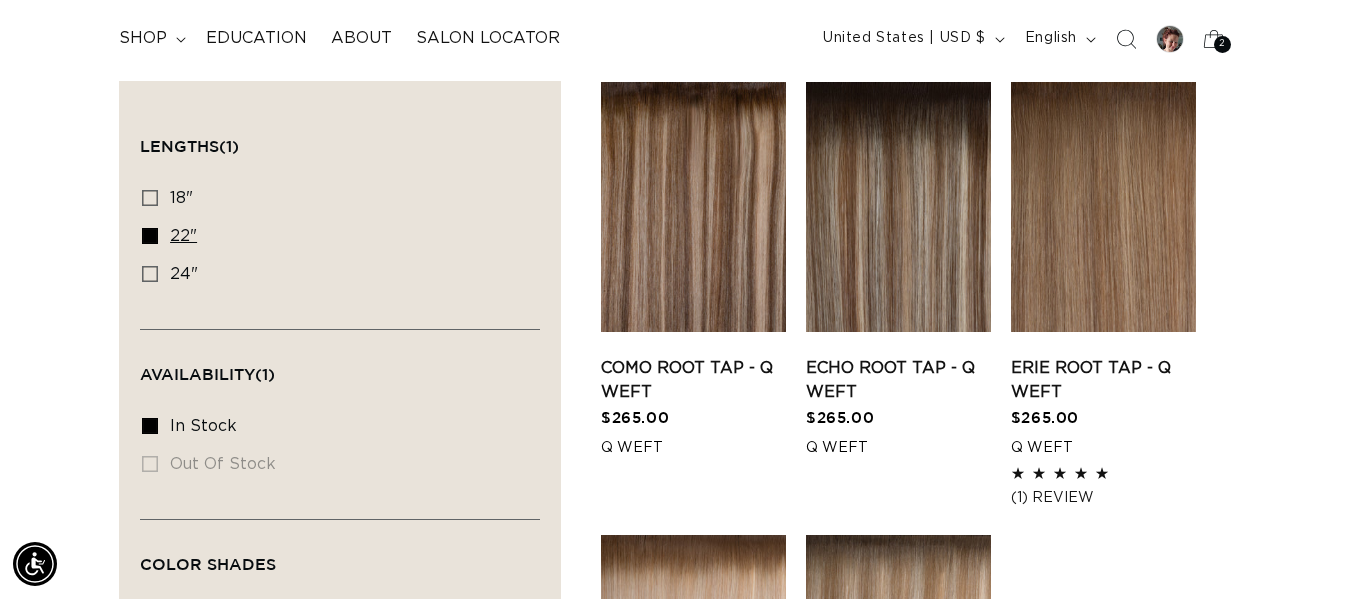click 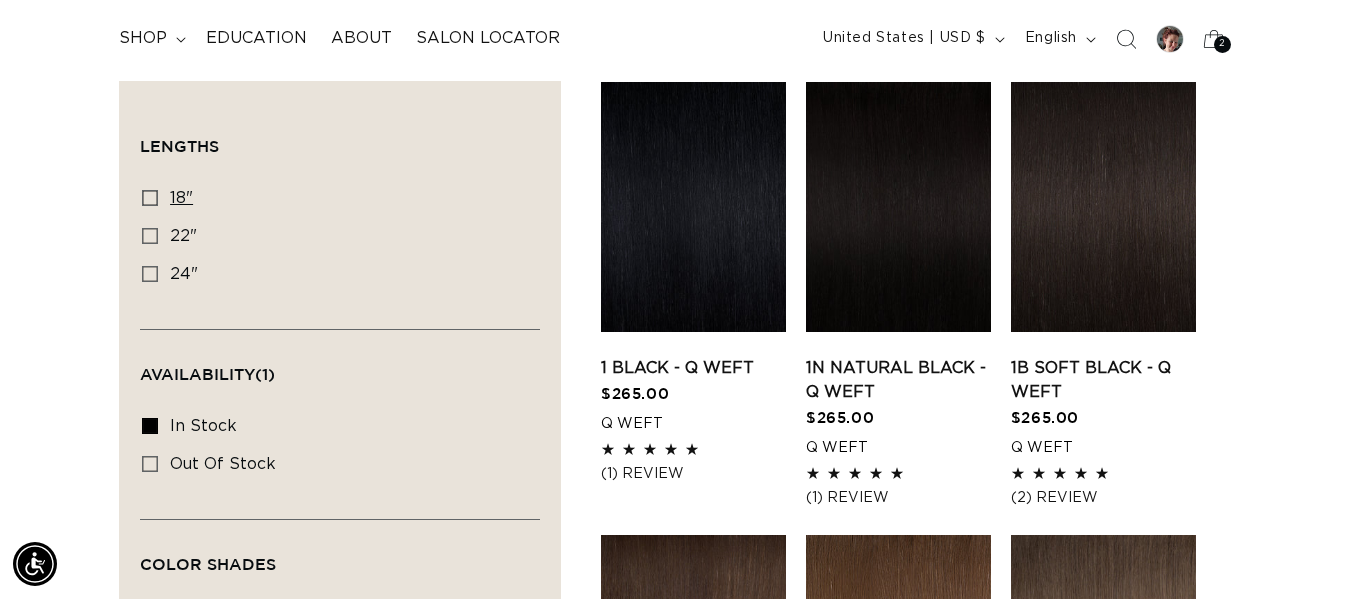 scroll, scrollTop: 0, scrollLeft: 0, axis: both 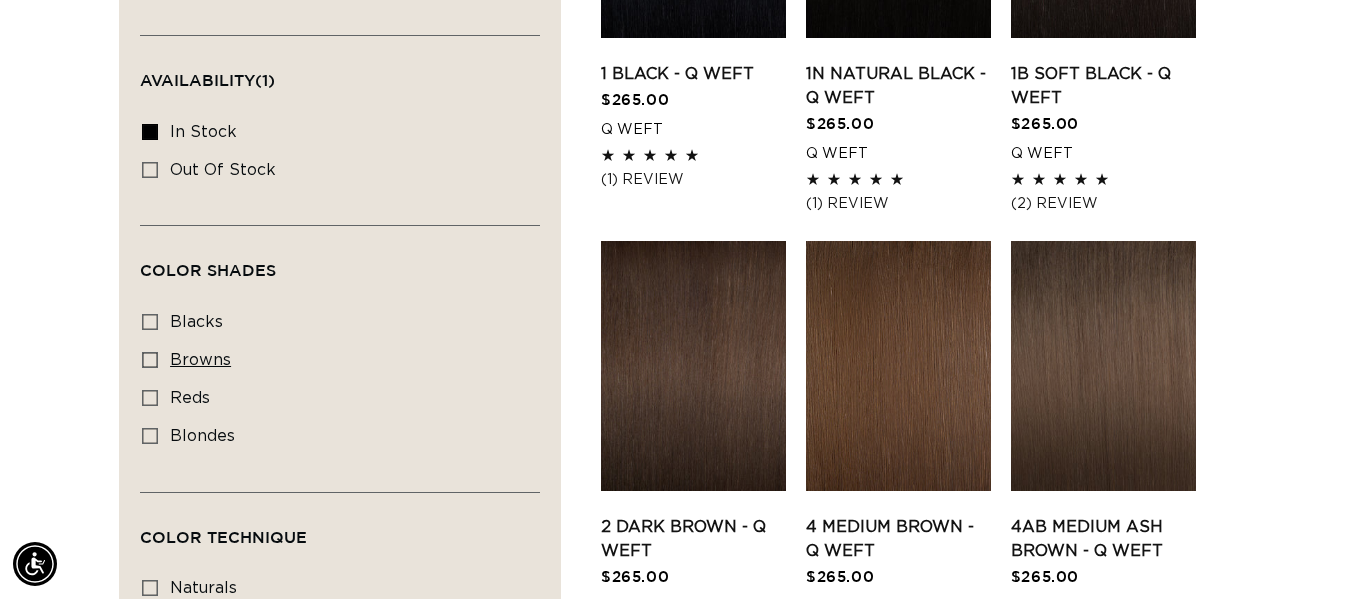 click on "browns" at bounding box center (200, 360) 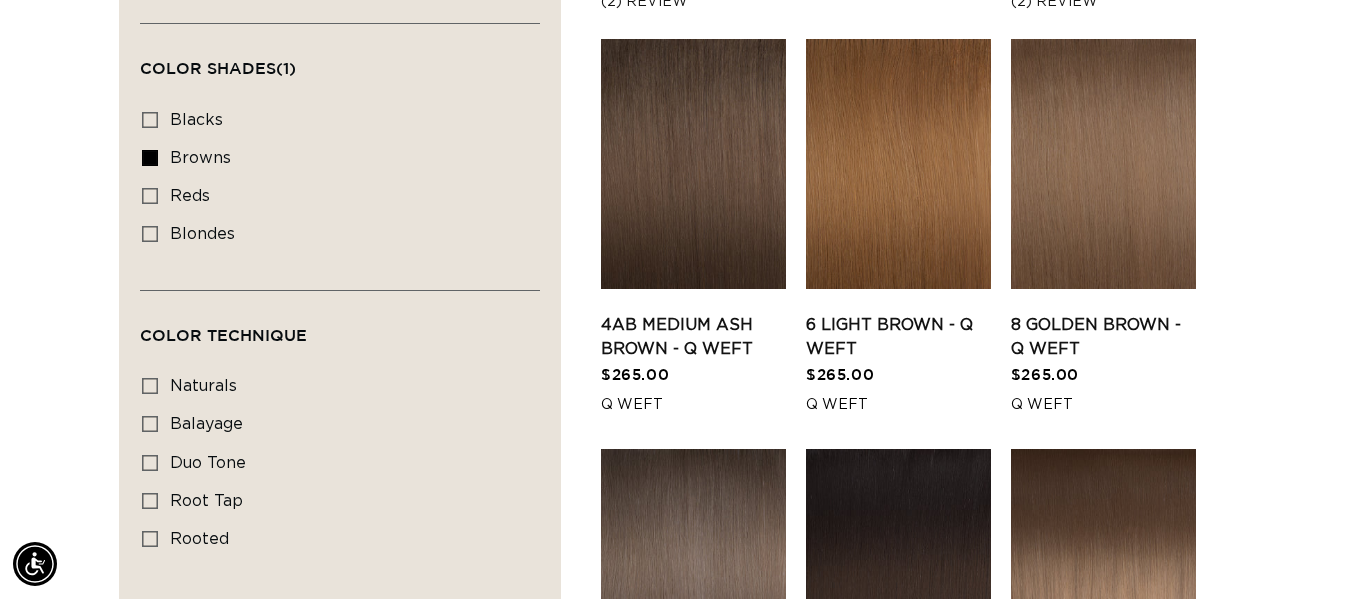 scroll, scrollTop: 656, scrollLeft: 0, axis: vertical 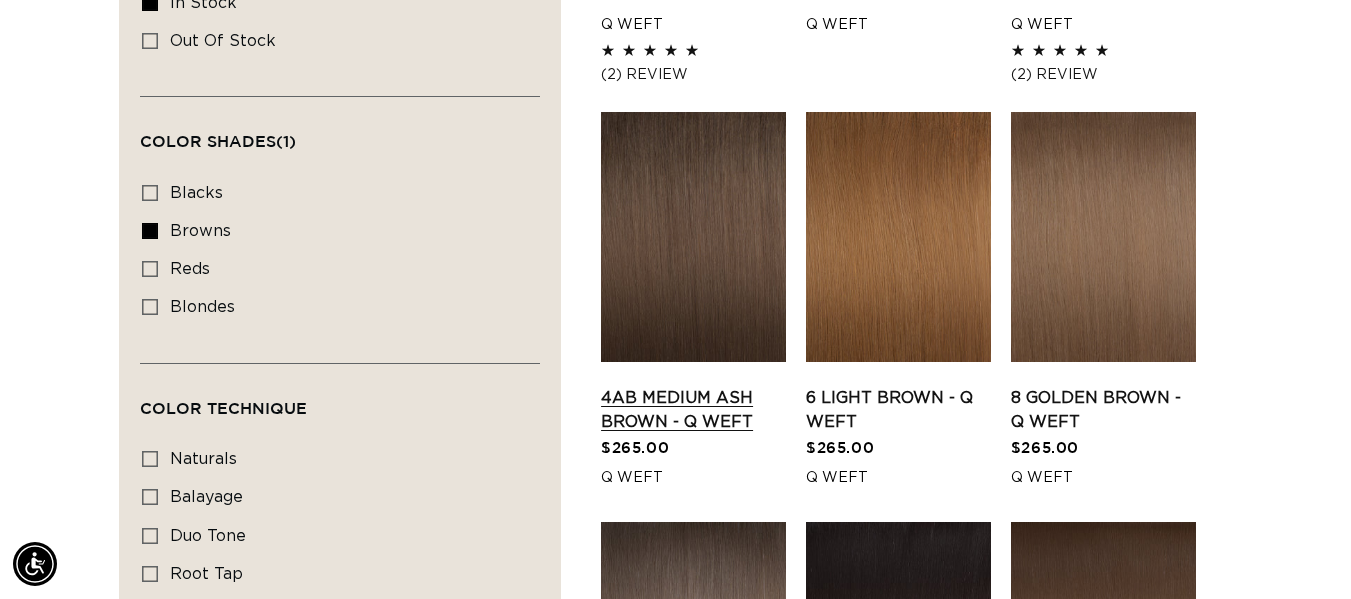 click on "4AB Medium Ash Brown - Q Weft" at bounding box center [693, 410] 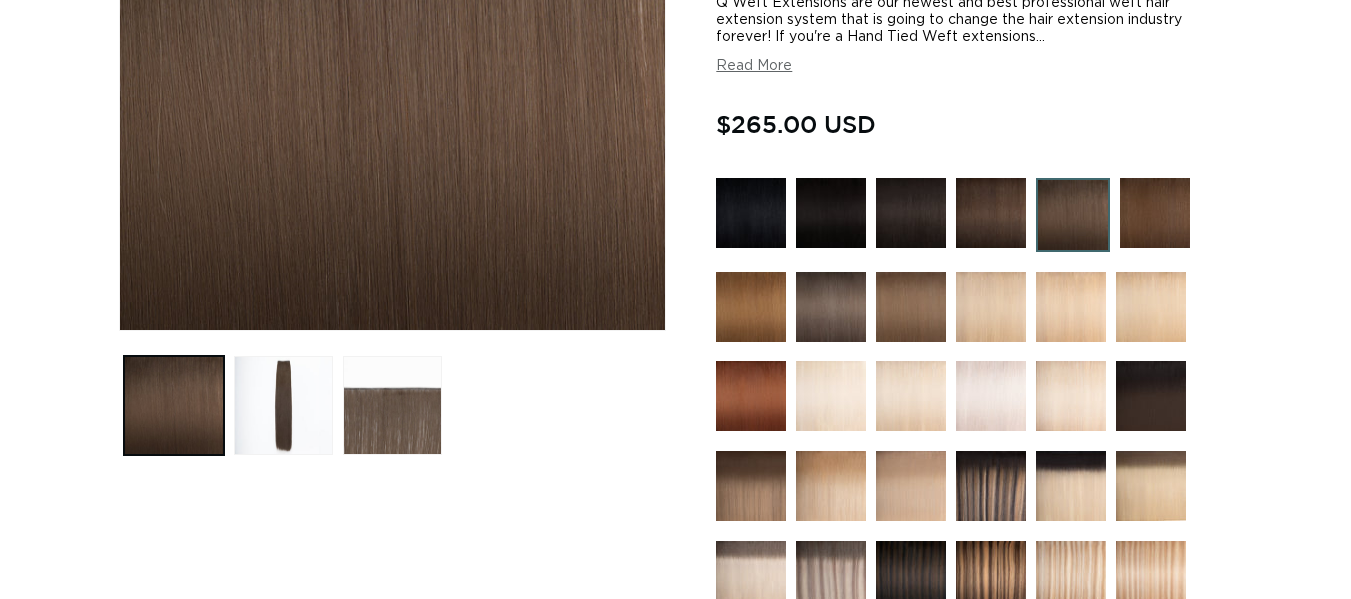 scroll, scrollTop: 0, scrollLeft: 0, axis: both 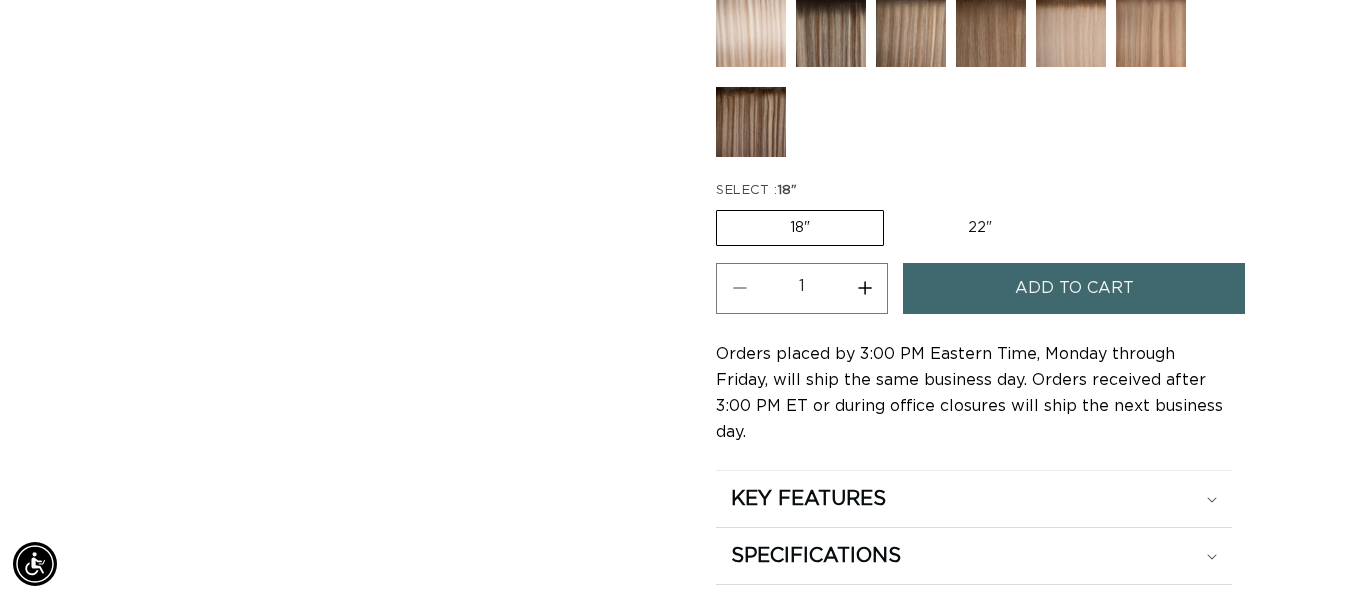 click on "Increase quantity for 4AB Medium Ash Brown - Q Weft" at bounding box center [864, 288] 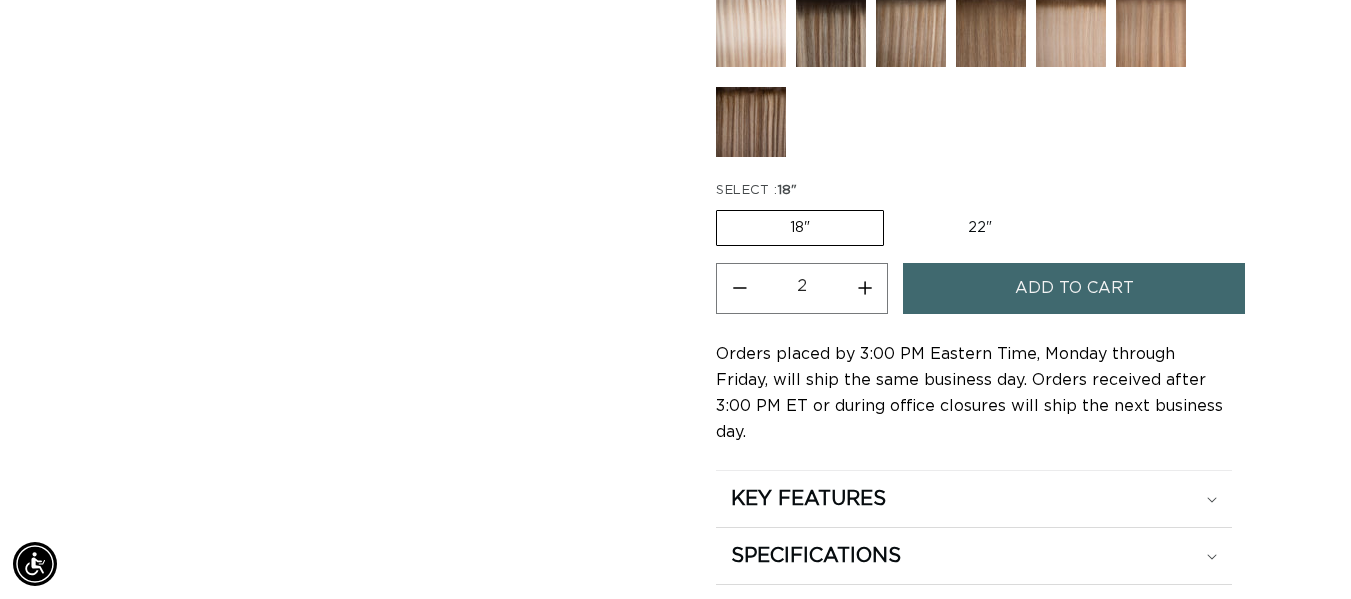click on "Add to cart" at bounding box center [1074, 288] 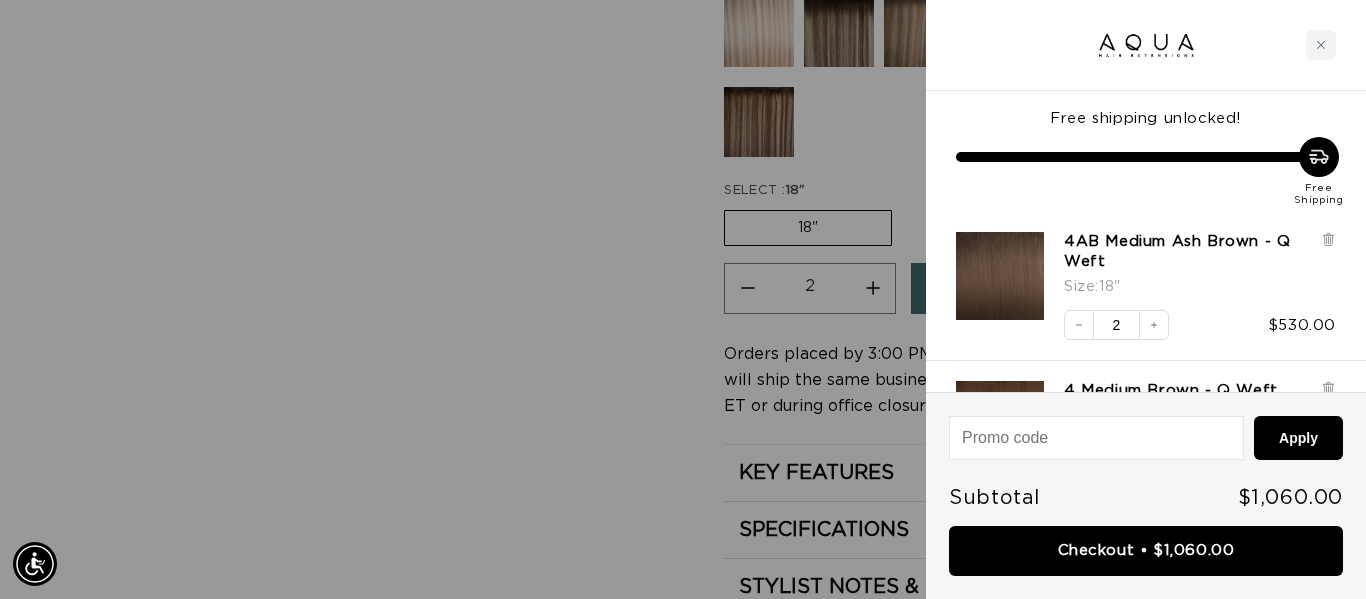 scroll, scrollTop: 0, scrollLeft: 0, axis: both 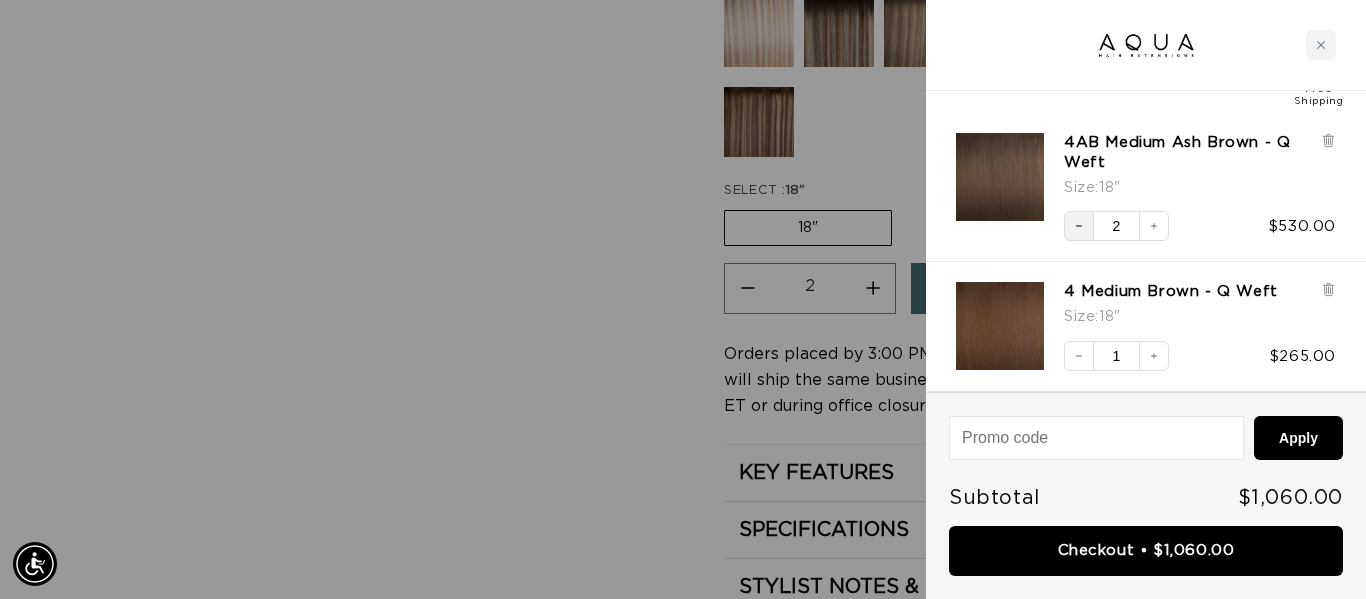 click 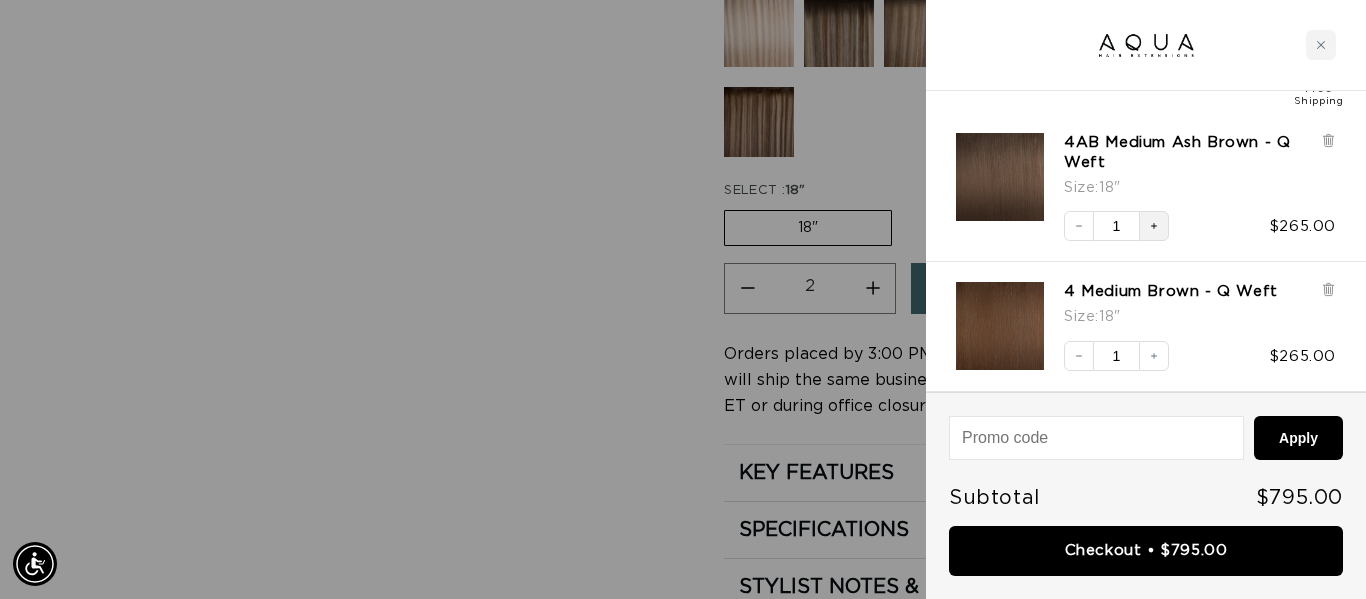 scroll, scrollTop: 0, scrollLeft: 0, axis: both 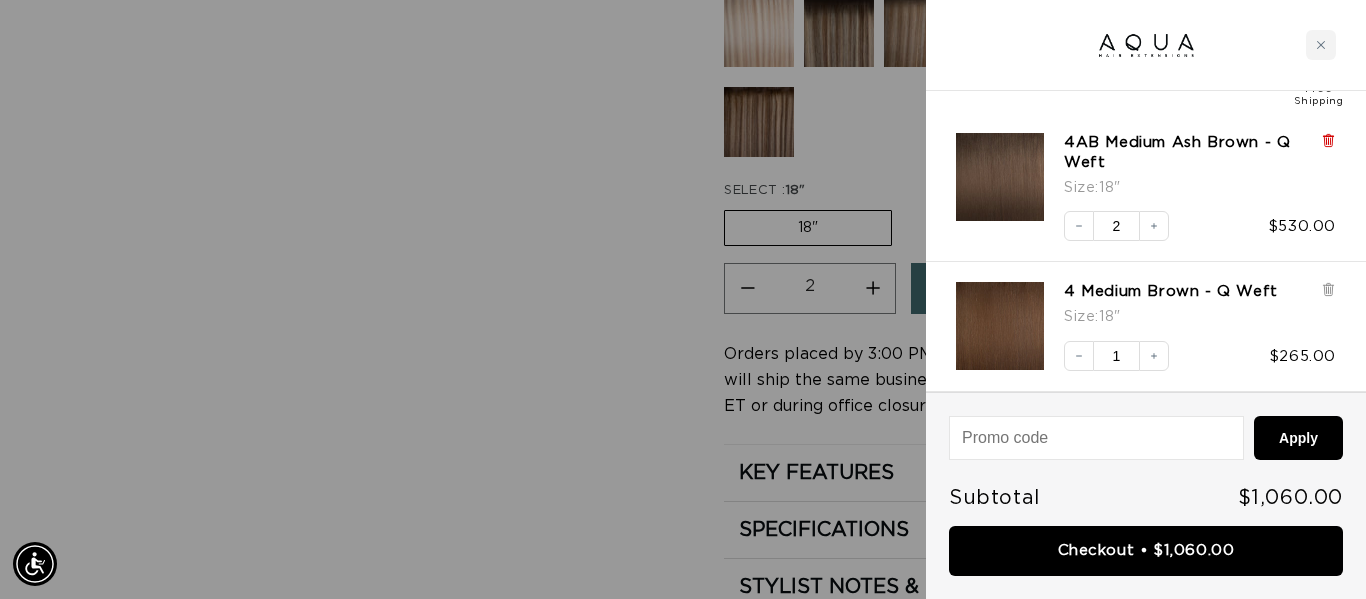 click 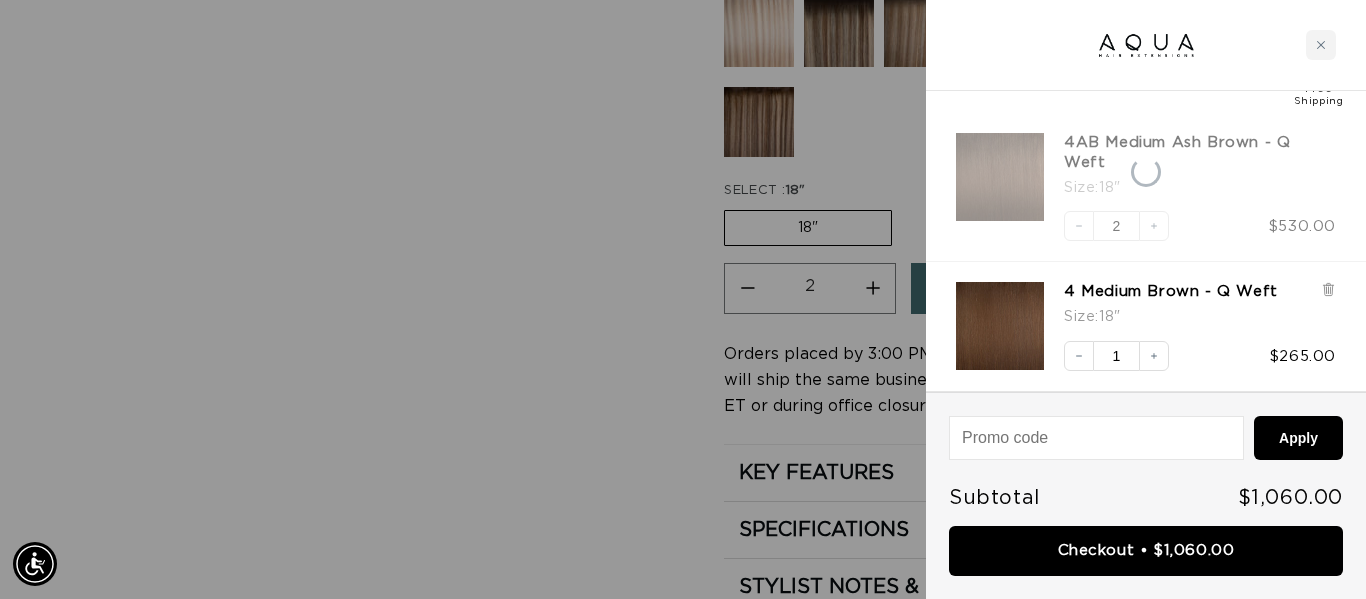 scroll, scrollTop: 79, scrollLeft: 0, axis: vertical 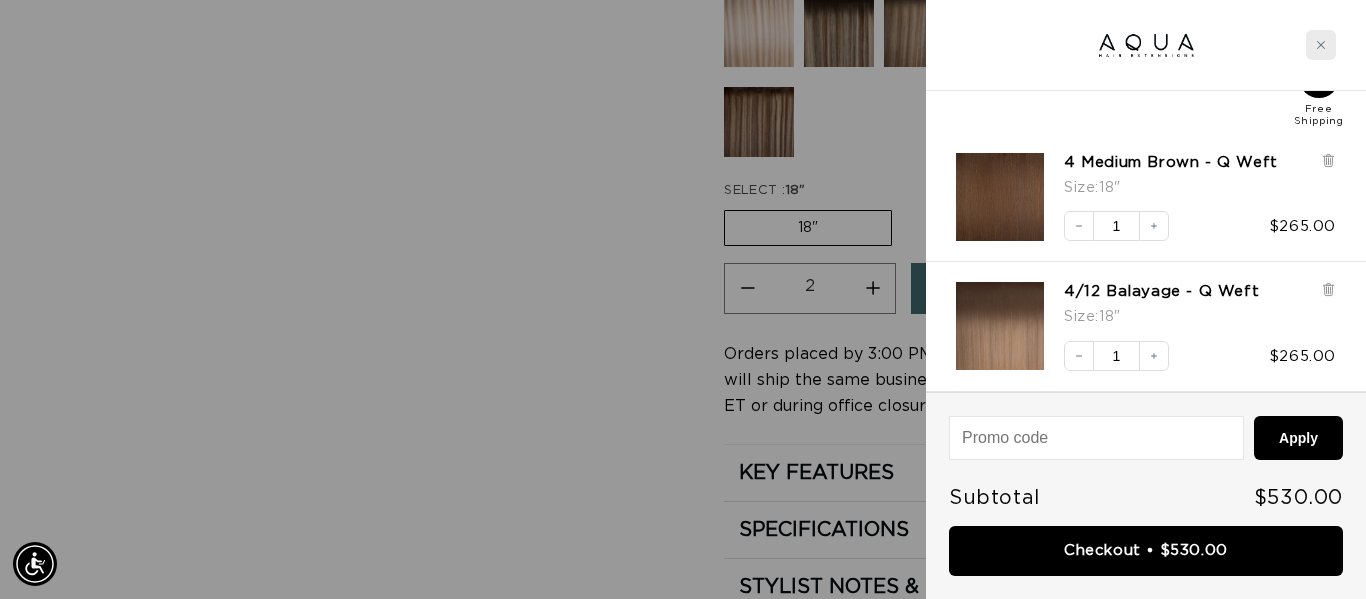 click at bounding box center [1321, 45] 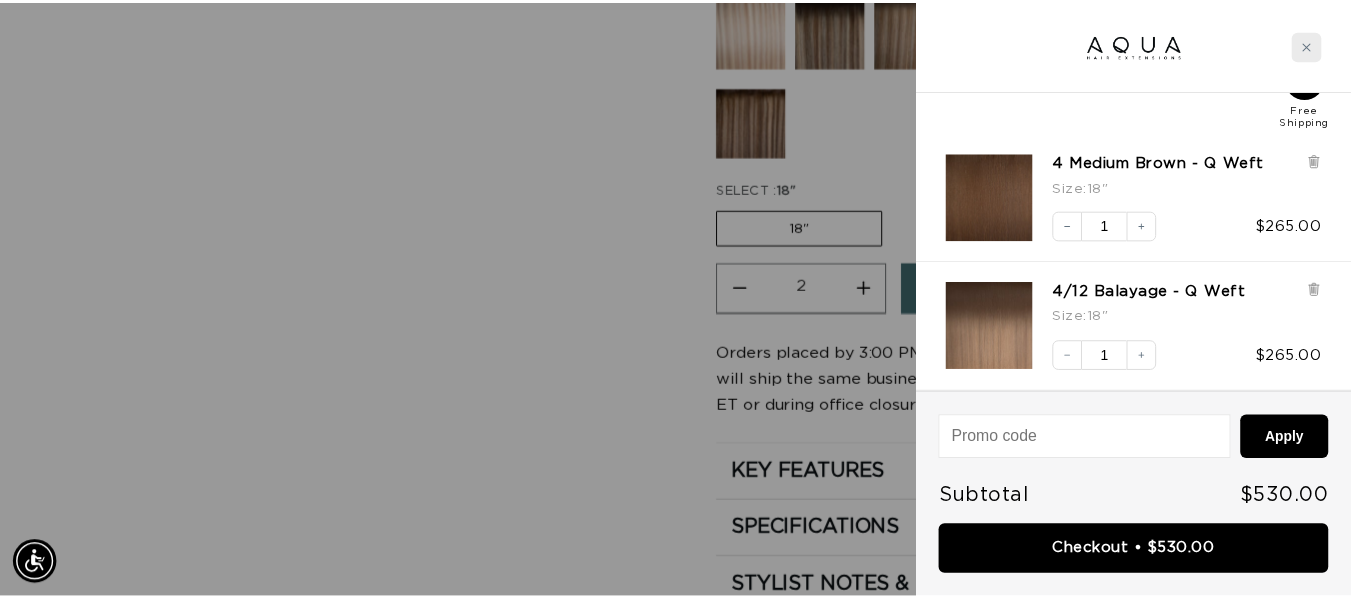 scroll, scrollTop: 0, scrollLeft: 2418, axis: horizontal 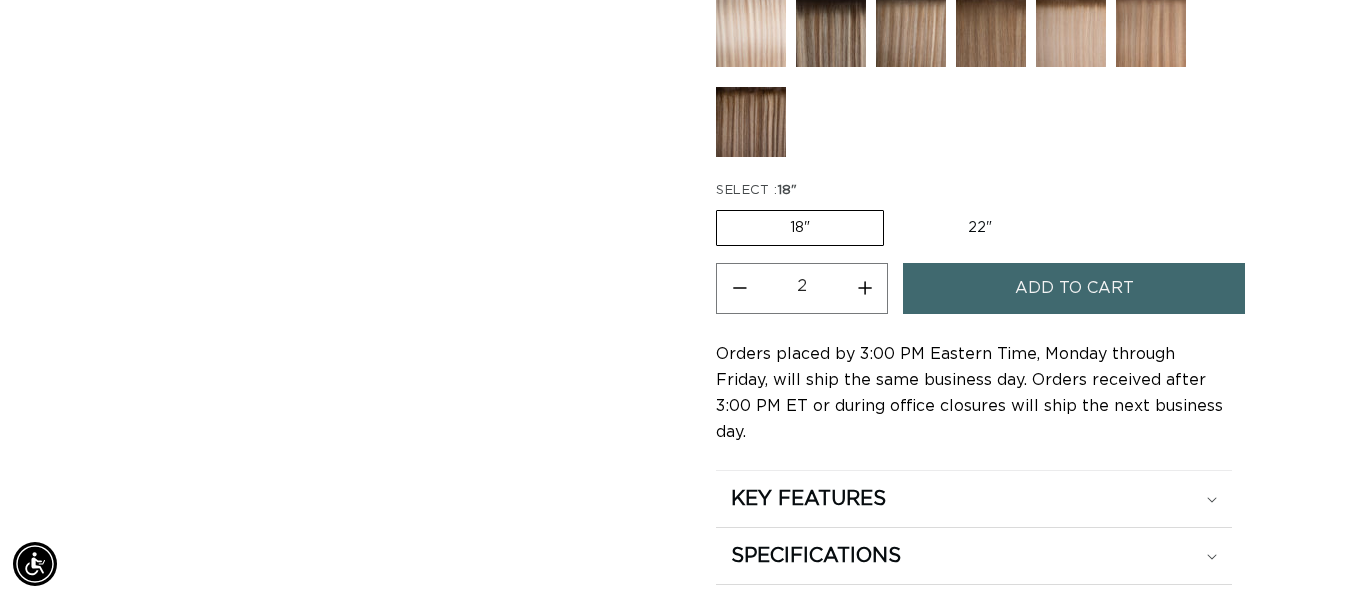 click on "22" Variant sold out or unavailable" at bounding box center (980, 228) 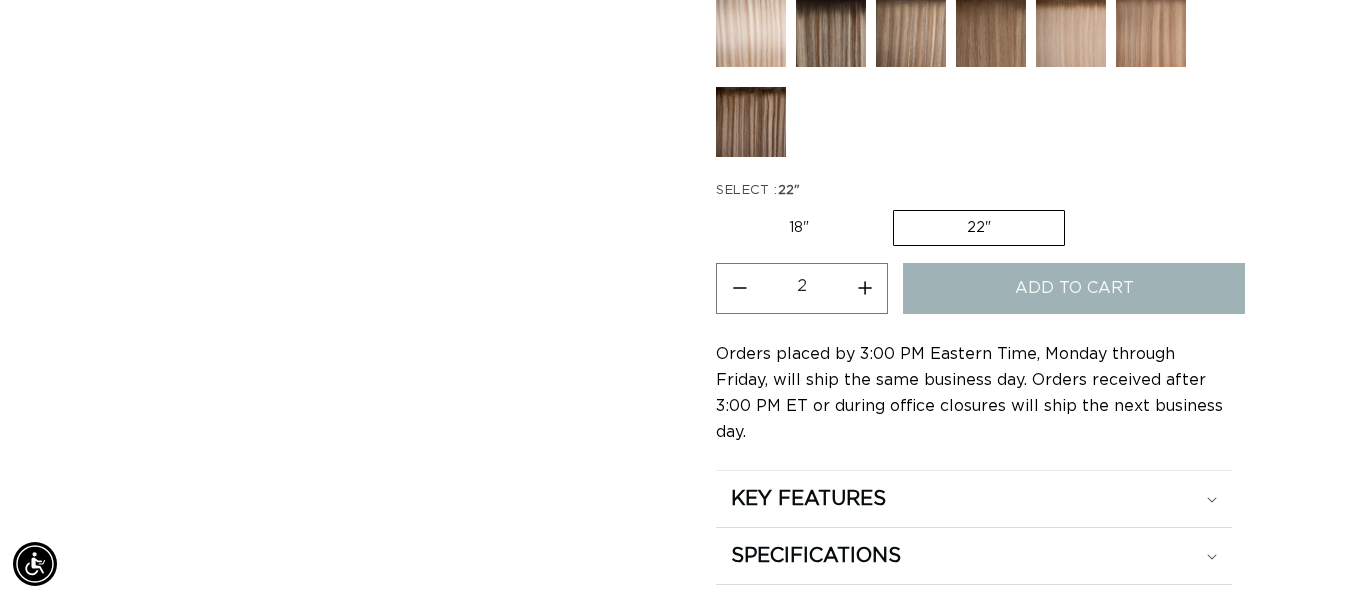 type on "1" 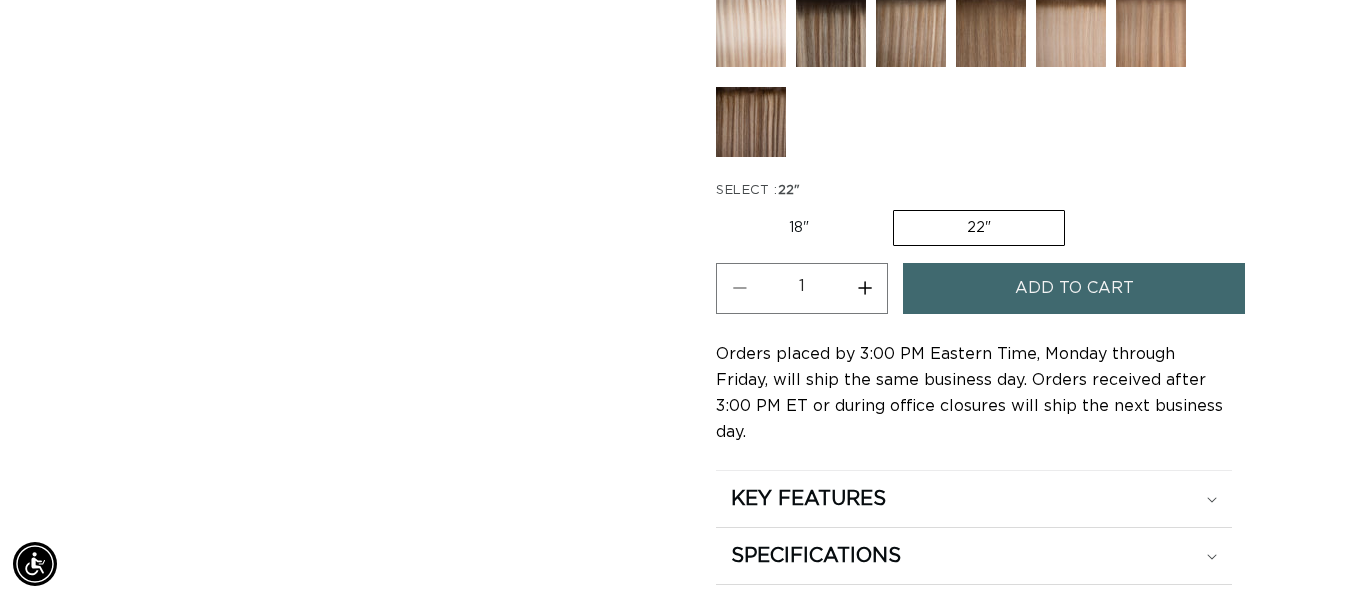 click on "Add to cart" at bounding box center (1074, 288) 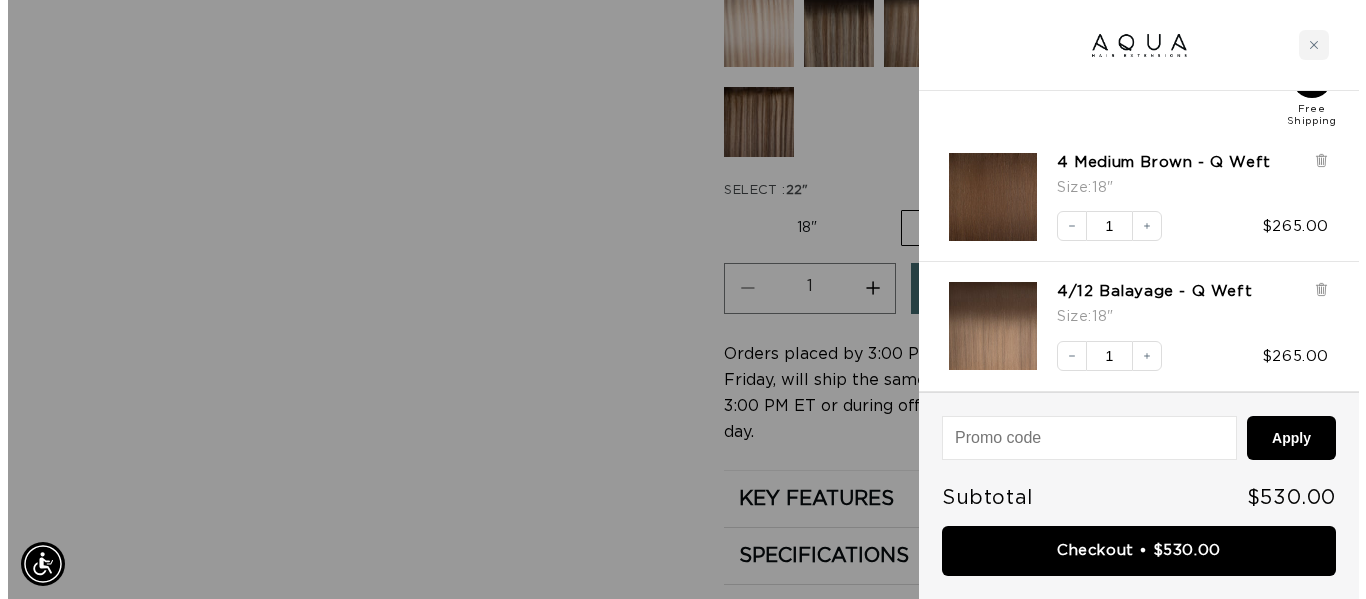 scroll, scrollTop: 0, scrollLeft: 1224, axis: horizontal 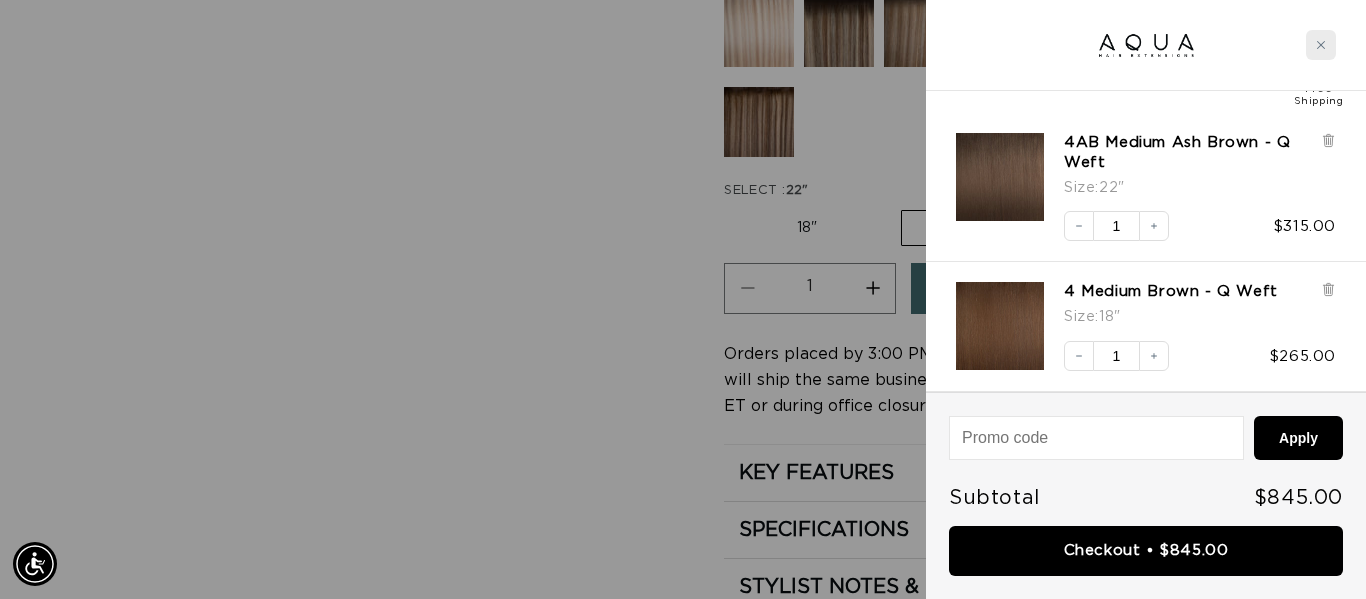 drag, startPoint x: 474, startPoint y: 264, endPoint x: 1327, endPoint y: 48, distance: 879.9233 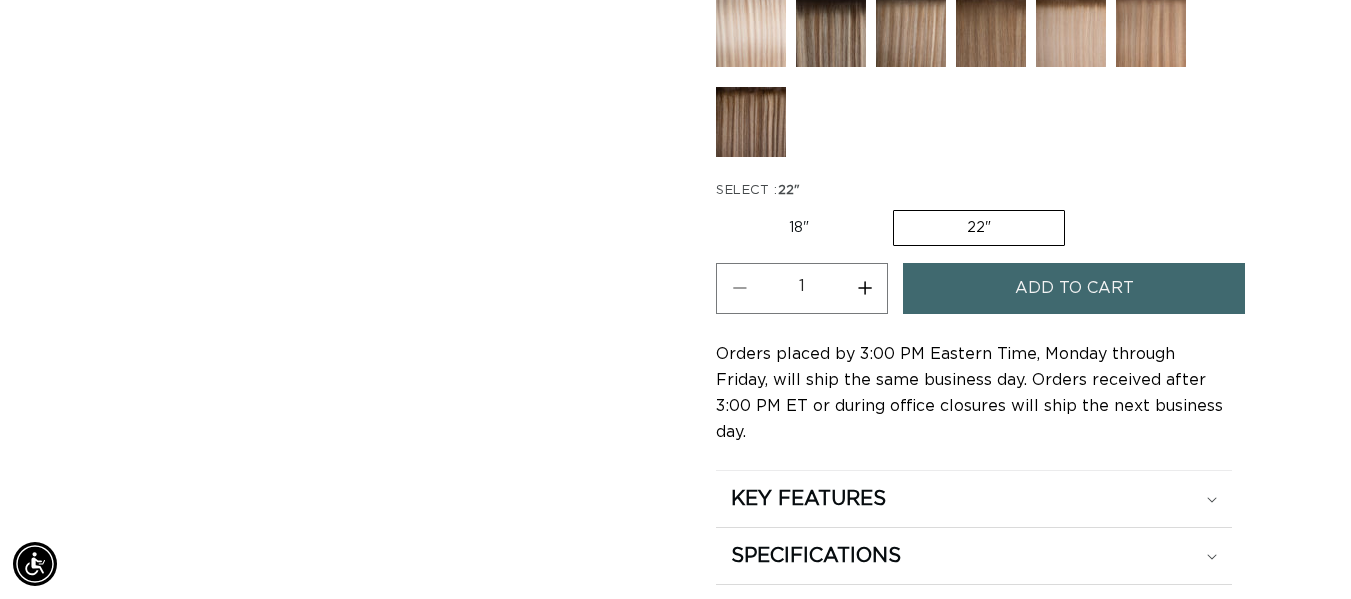scroll, scrollTop: 0, scrollLeft: 2418, axis: horizontal 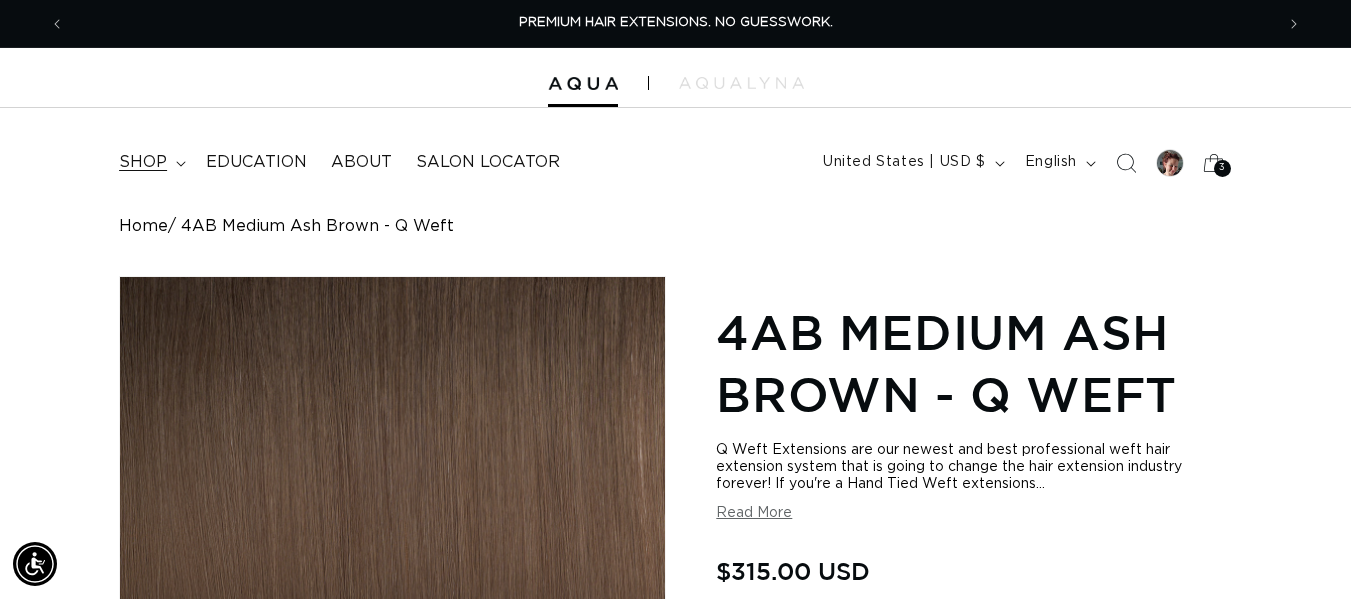 click on "shop" at bounding box center [143, 162] 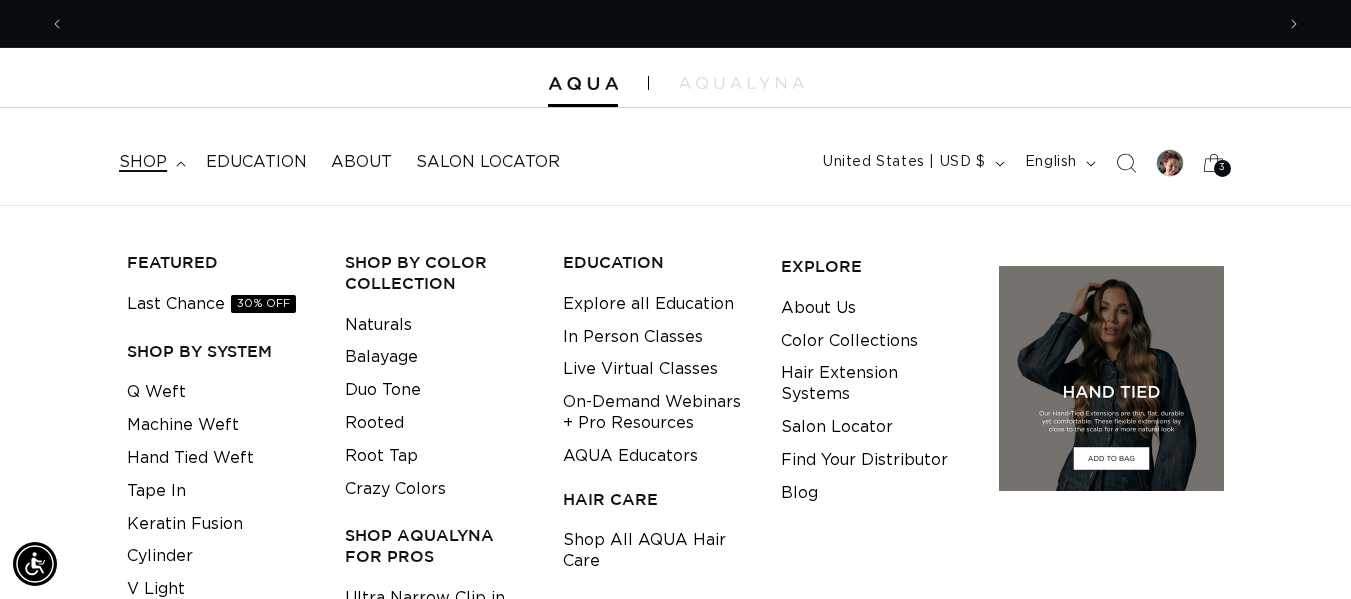 scroll, scrollTop: 0, scrollLeft: 1209, axis: horizontal 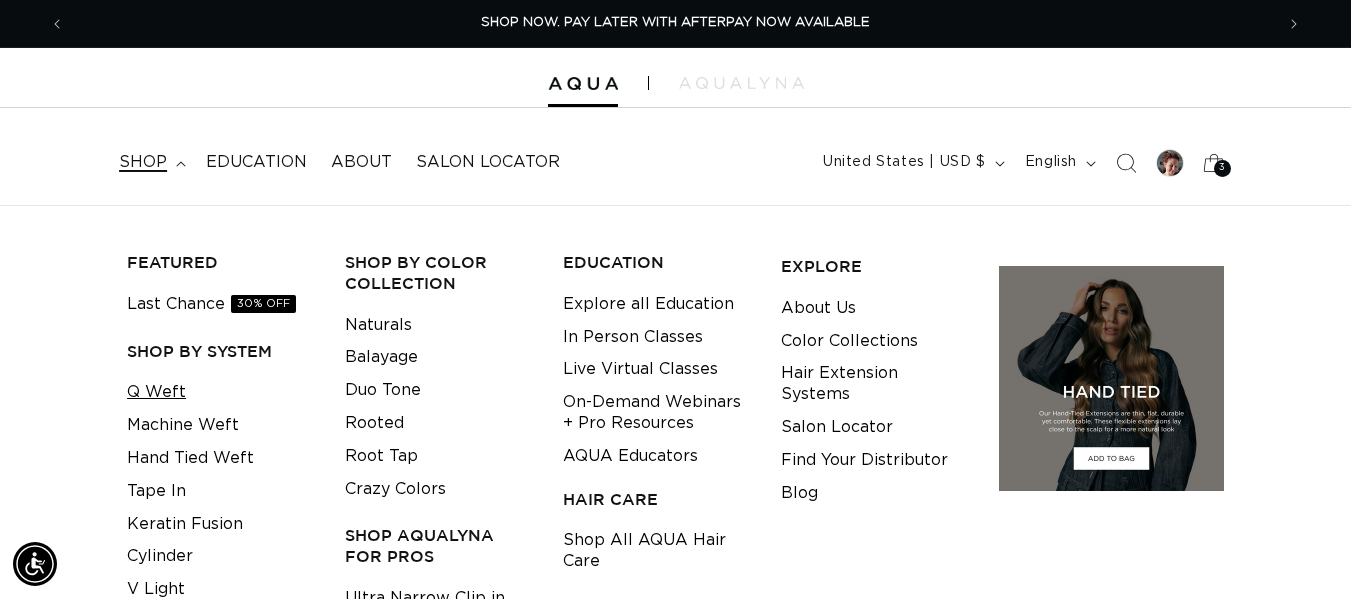 click on "Q Weft" at bounding box center [156, 392] 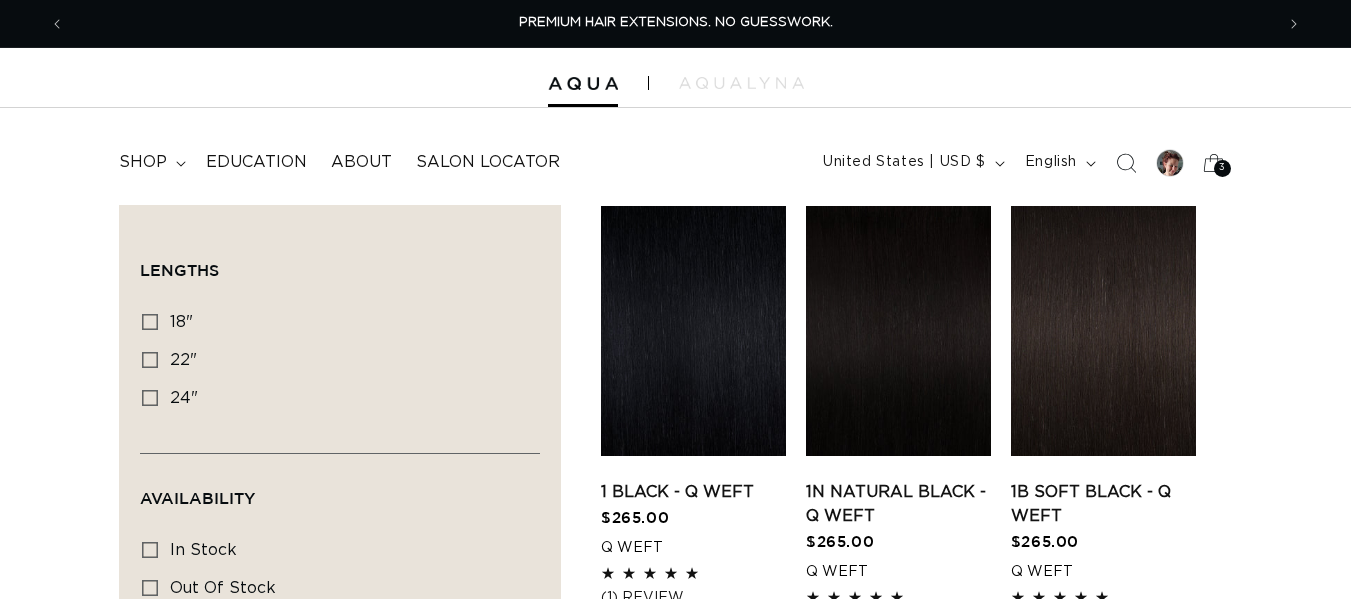 scroll, scrollTop: 0, scrollLeft: 0, axis: both 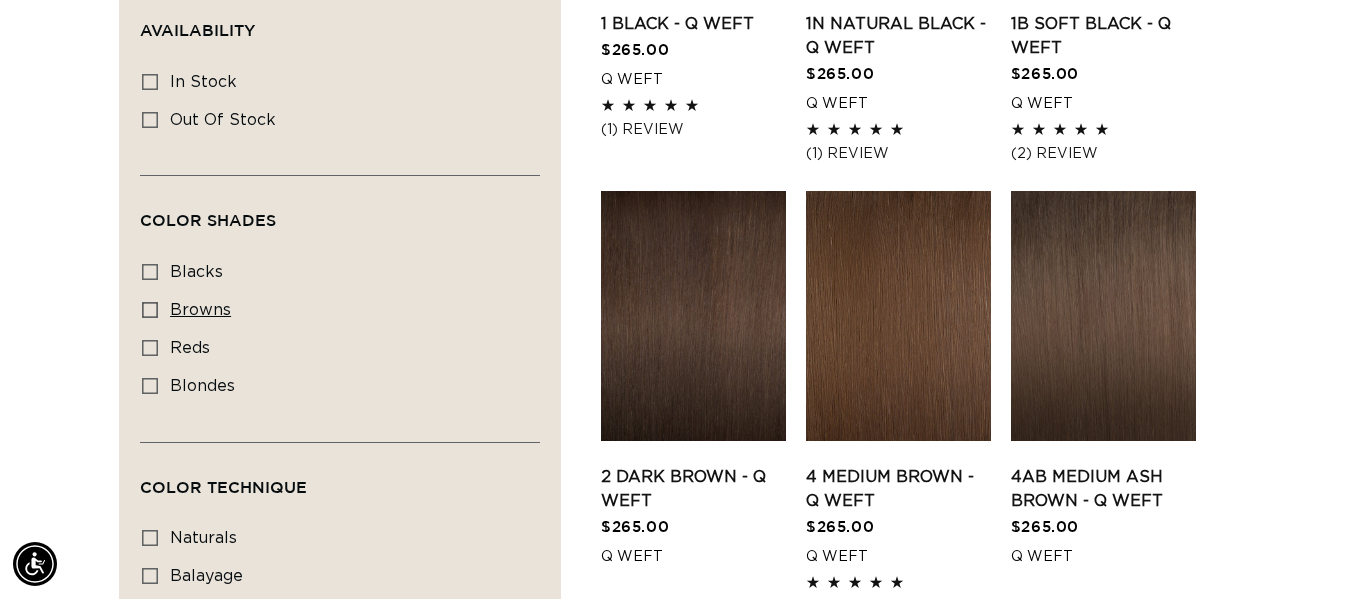 click on "browns" at bounding box center [200, 310] 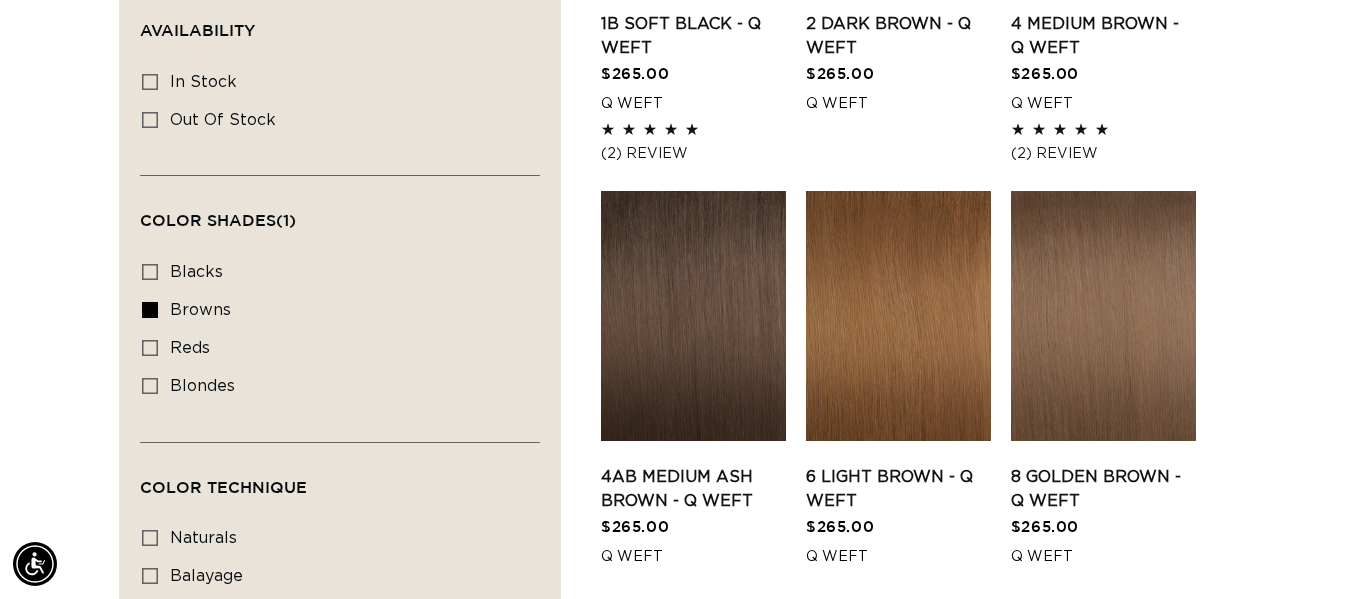 scroll, scrollTop: 0, scrollLeft: 0, axis: both 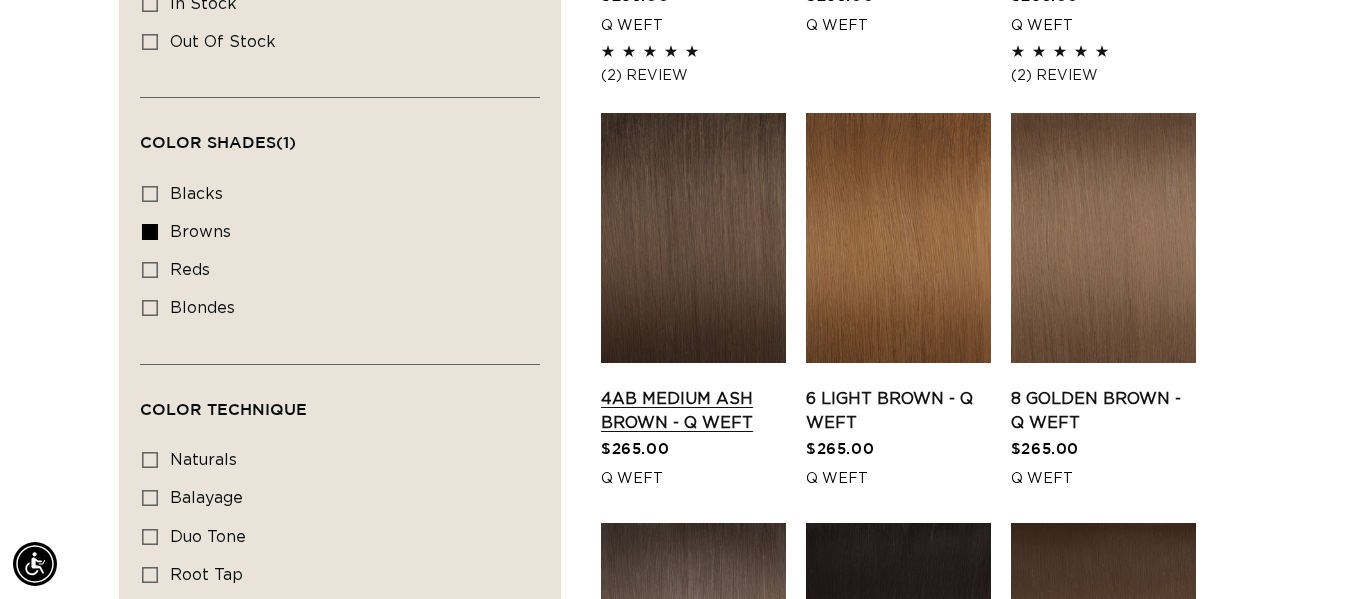 click on "4AB Medium Ash Brown - Q Weft" at bounding box center (693, 411) 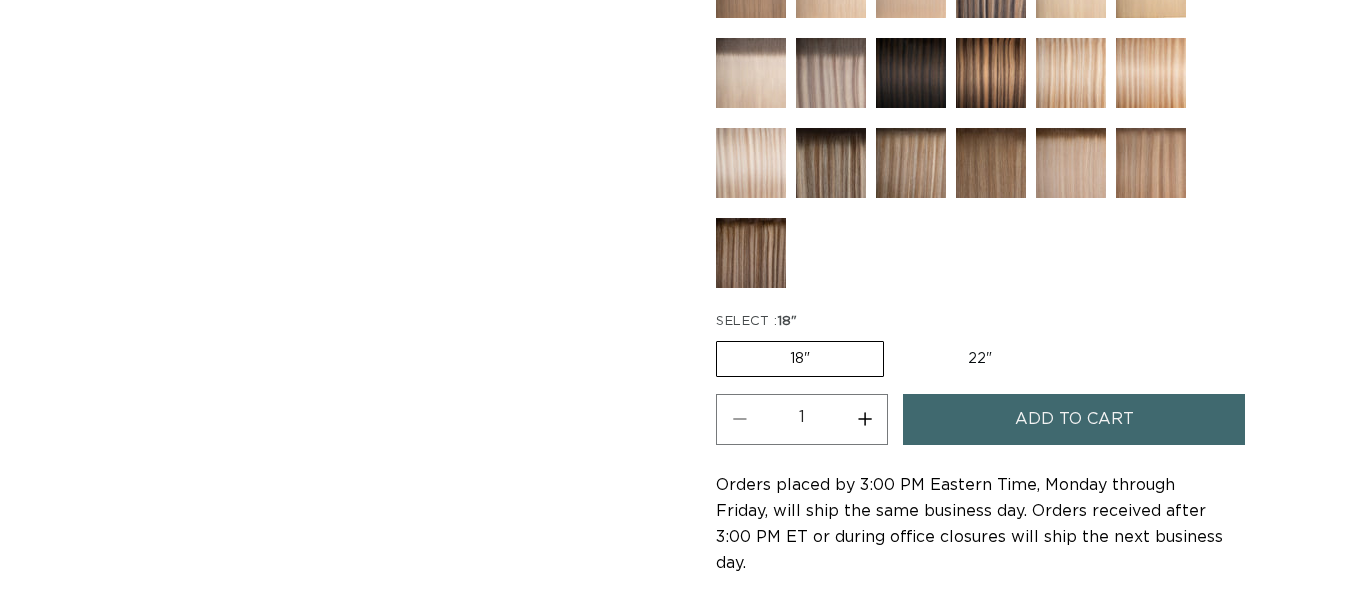 scroll, scrollTop: 1002, scrollLeft: 0, axis: vertical 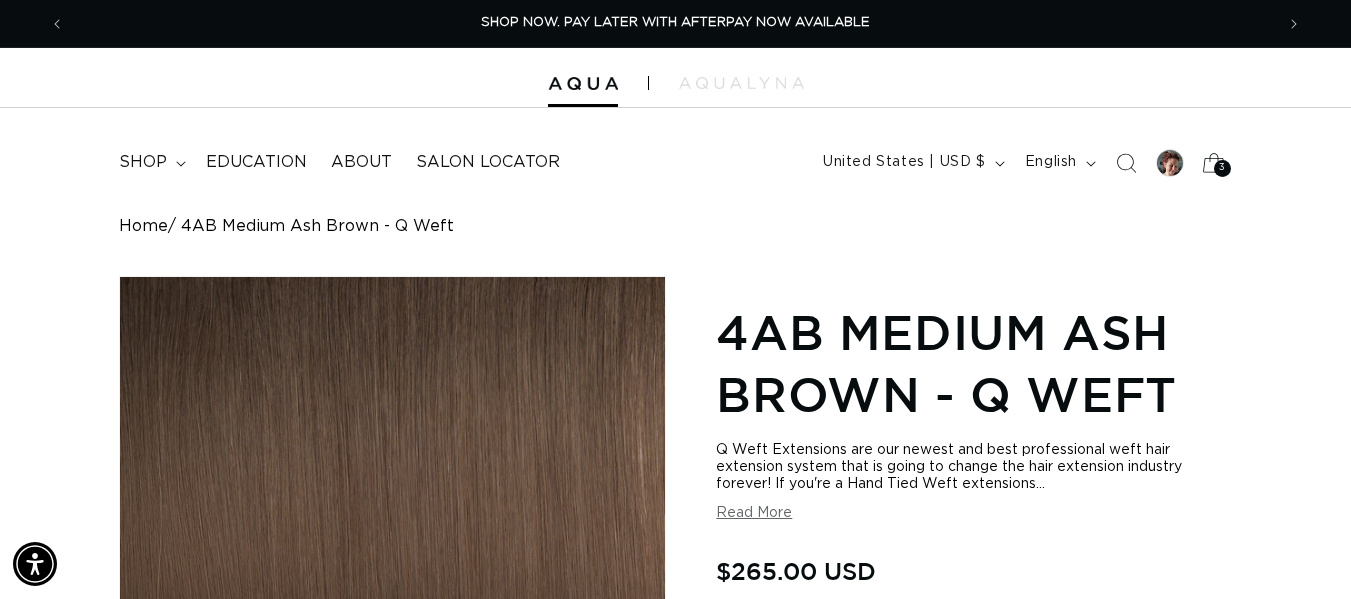 click on "3 3" at bounding box center [1222, 168] 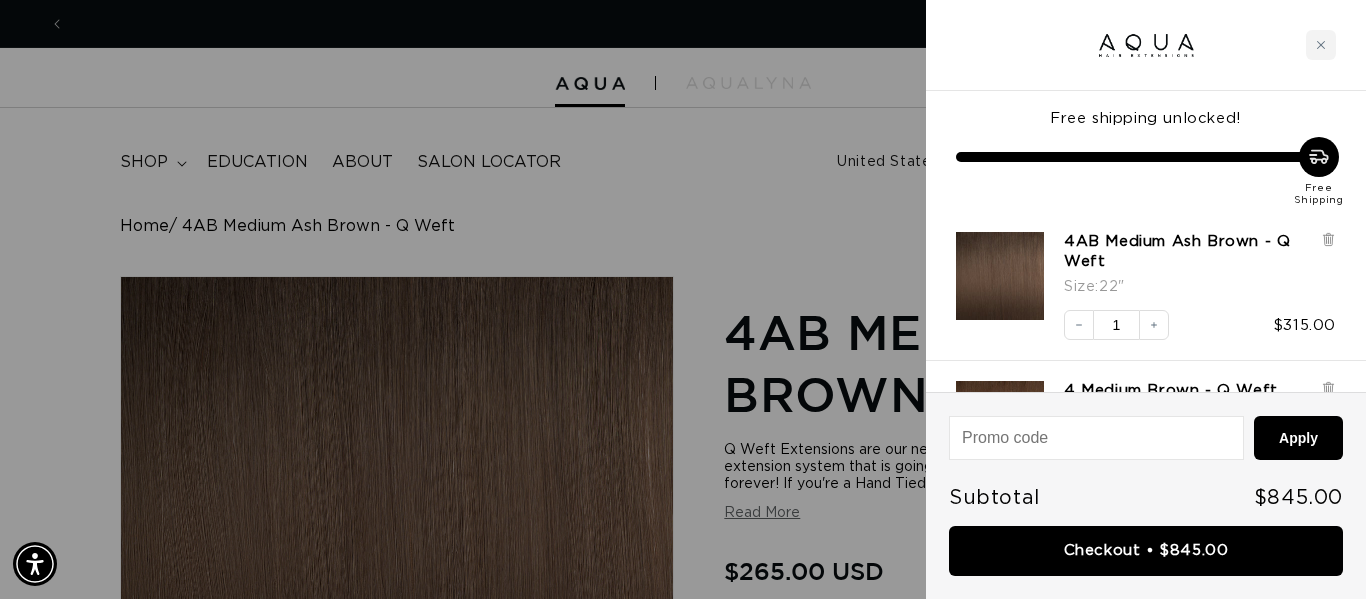 scroll, scrollTop: 0, scrollLeft: 2448, axis: horizontal 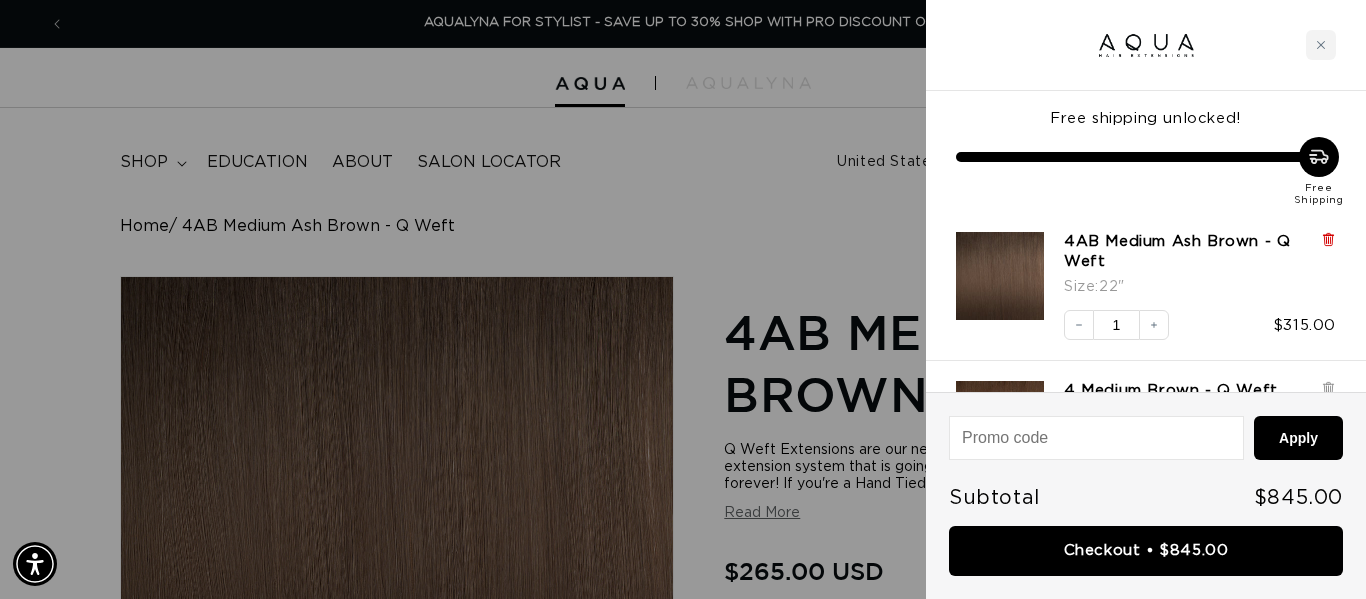 click 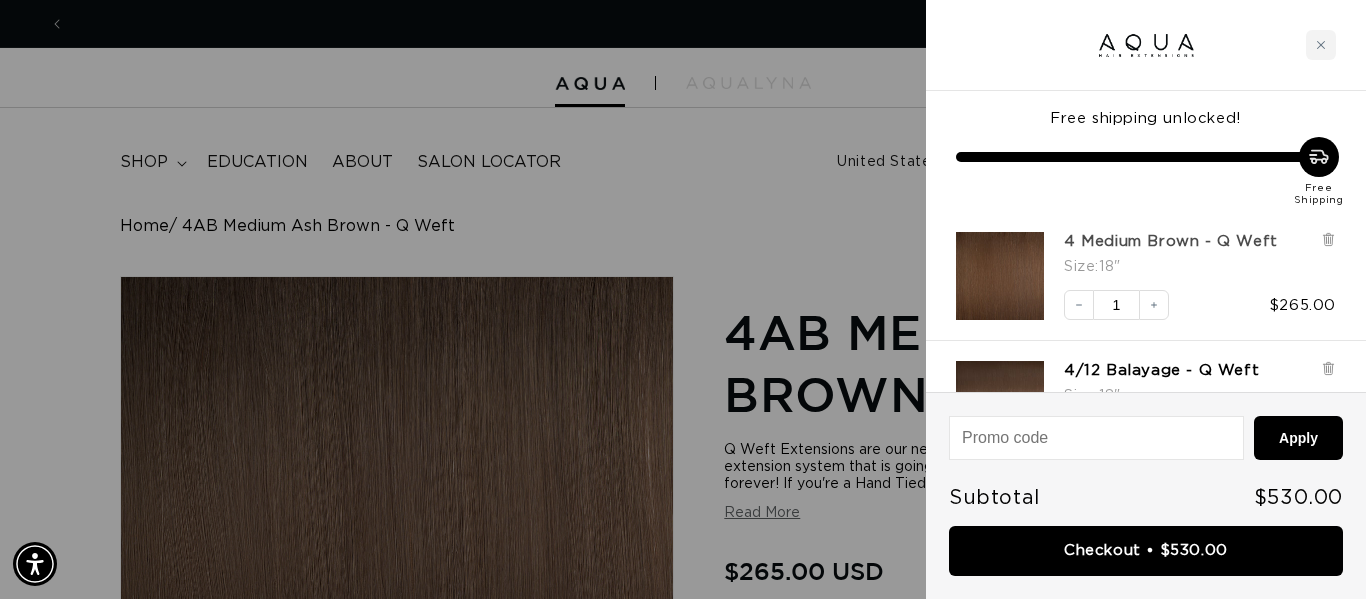 scroll, scrollTop: 0, scrollLeft: 0, axis: both 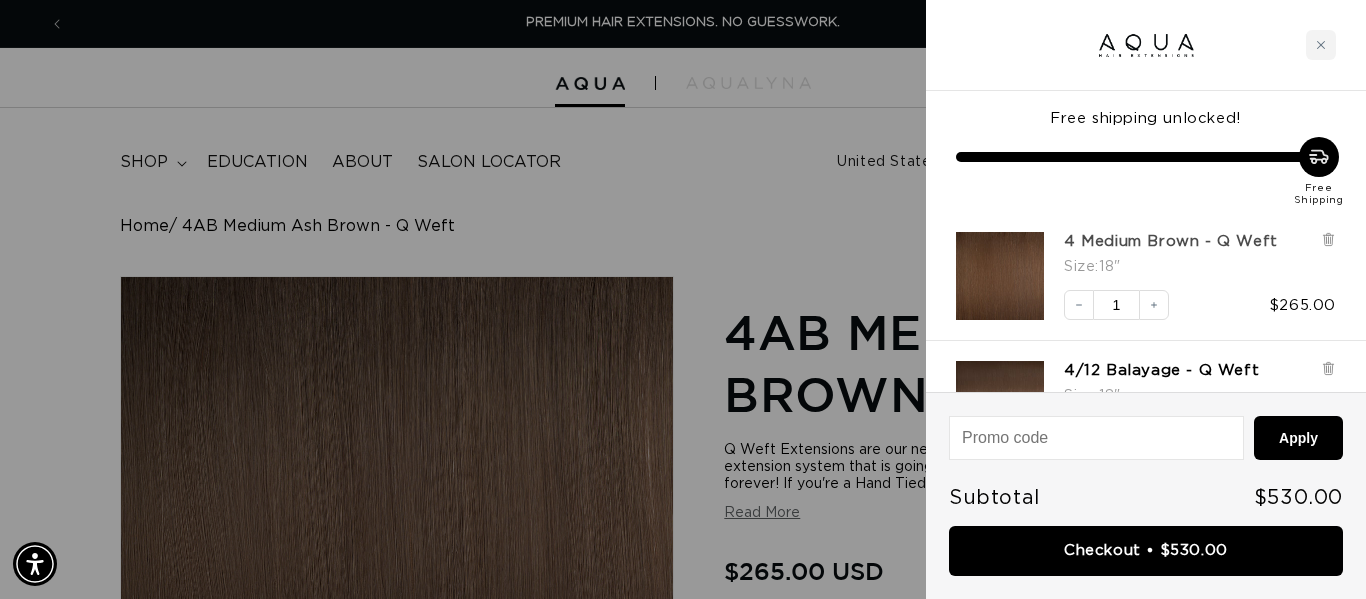 click on "4 Medium Brown - Q Weft" at bounding box center (1171, 242) 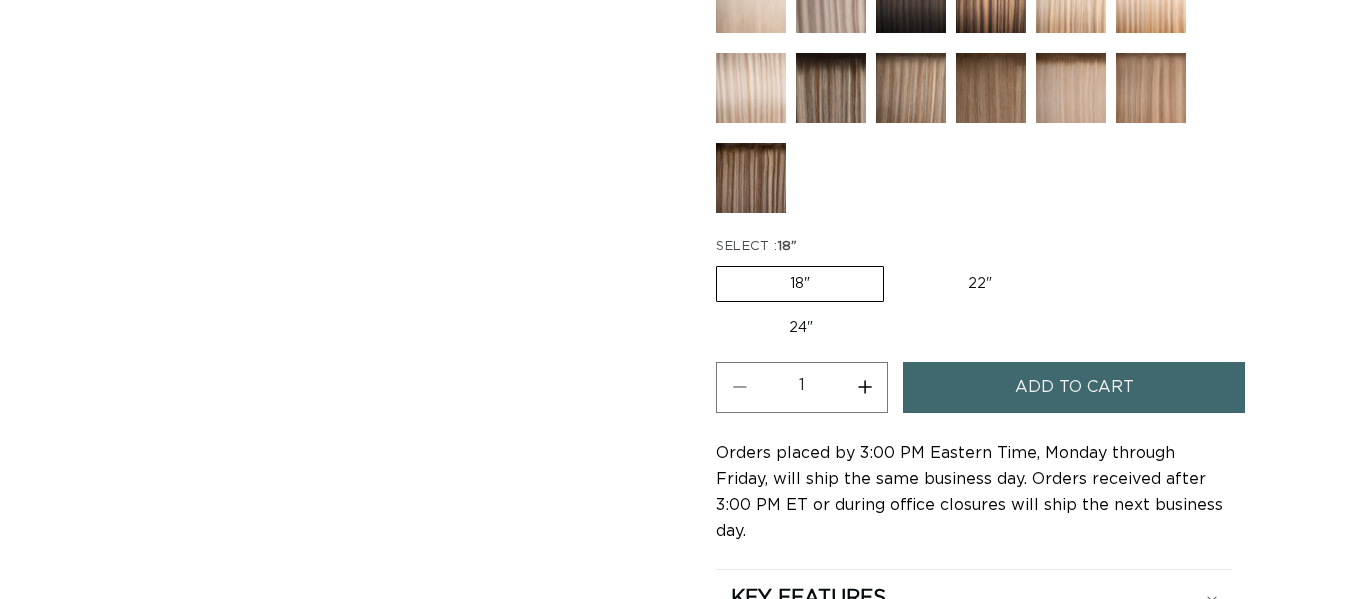 scroll, scrollTop: 1079, scrollLeft: 0, axis: vertical 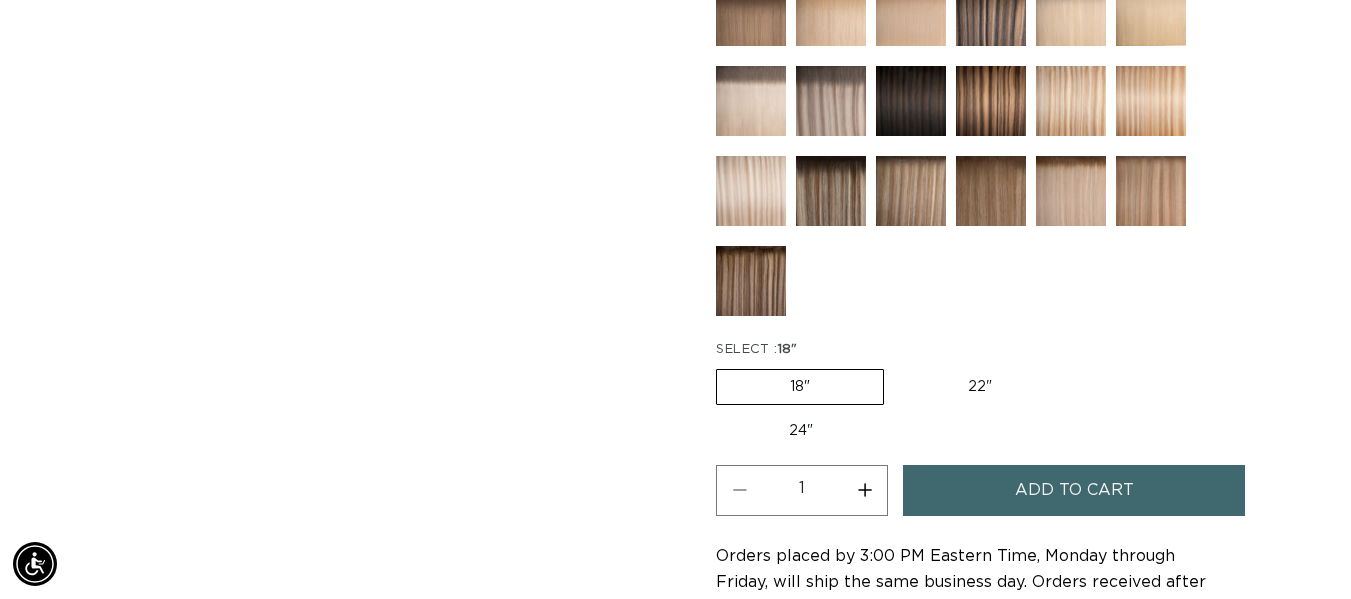click on "24" Variant sold out or unavailable" at bounding box center (801, 431) 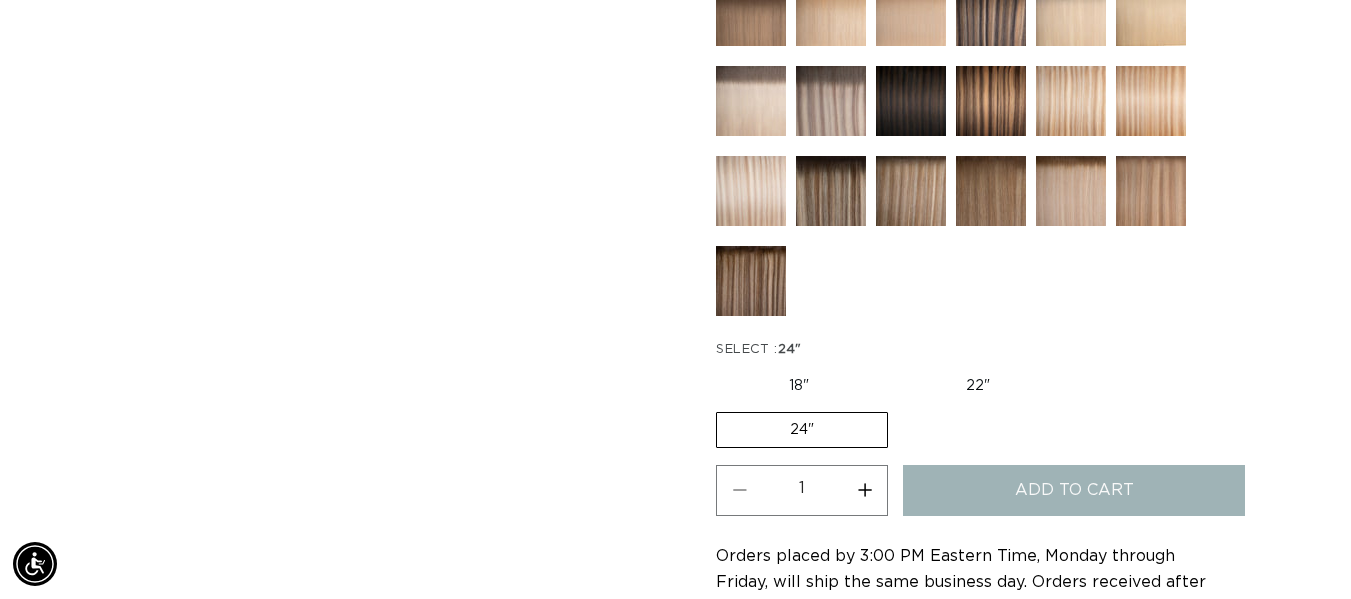 scroll, scrollTop: 0, scrollLeft: 2418, axis: horizontal 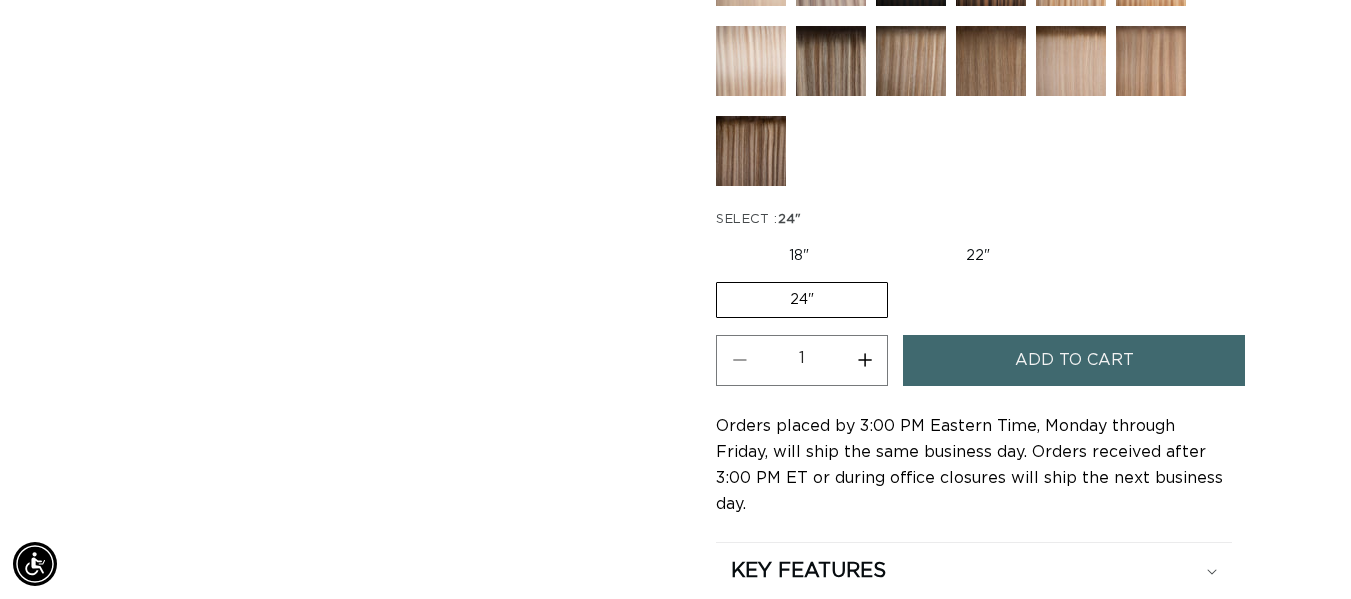 click on "Add to cart" at bounding box center [1074, 360] 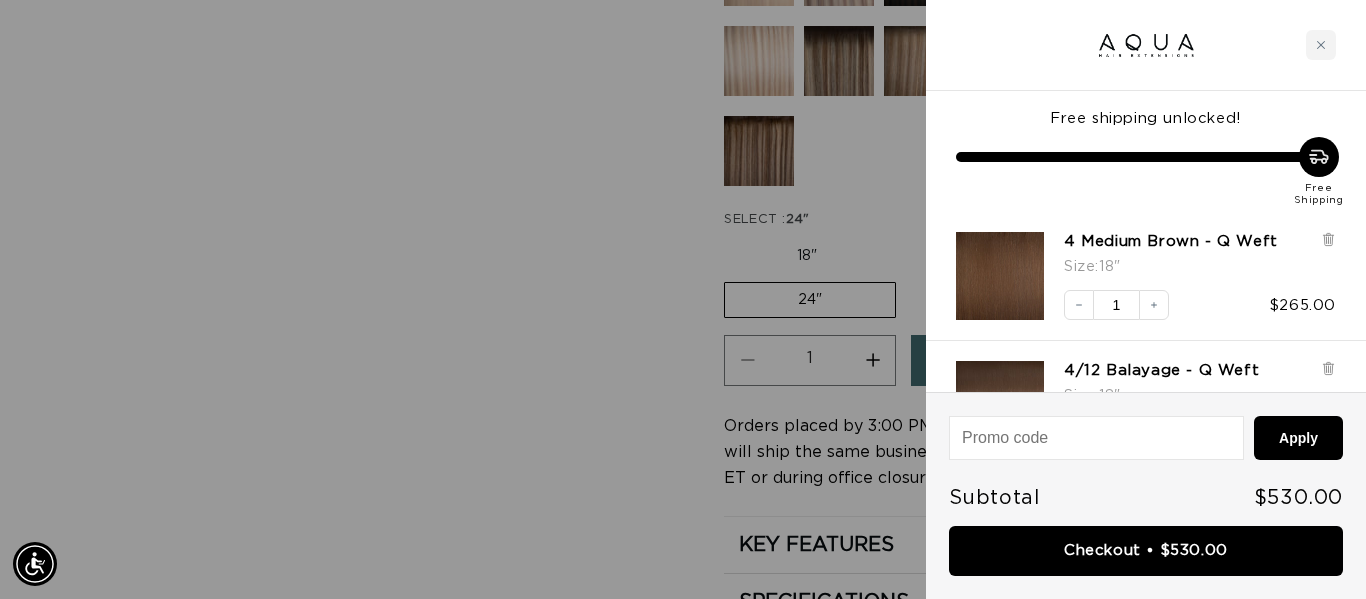 scroll, scrollTop: 0, scrollLeft: 0, axis: both 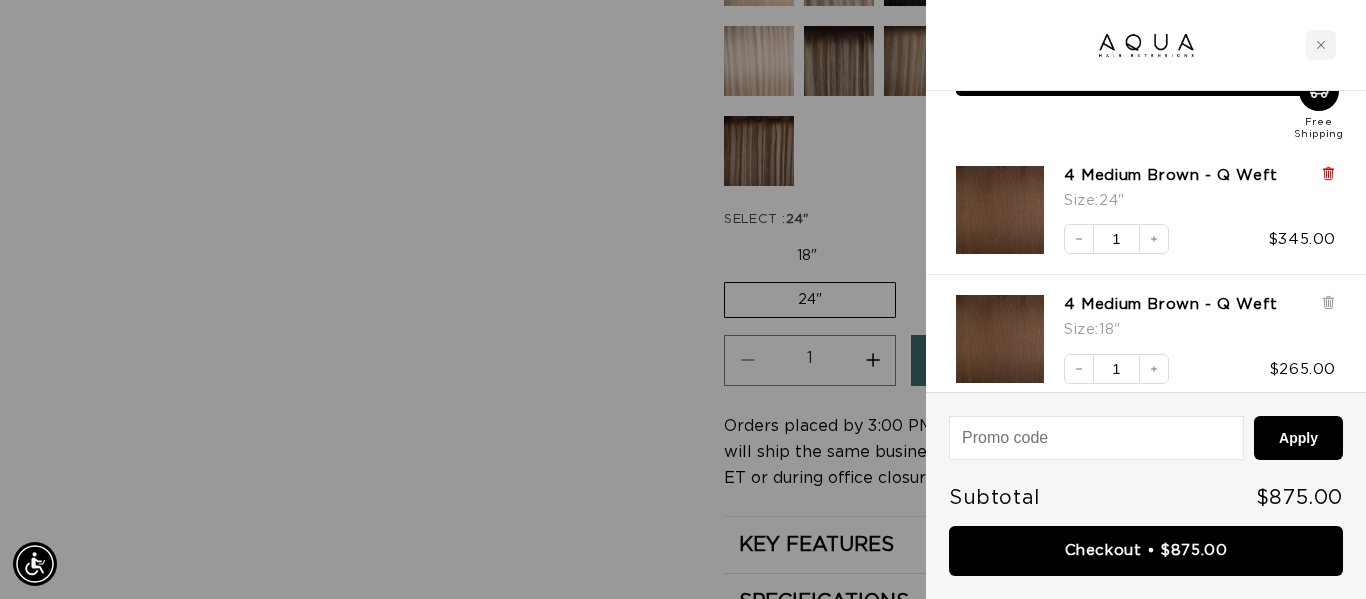 click 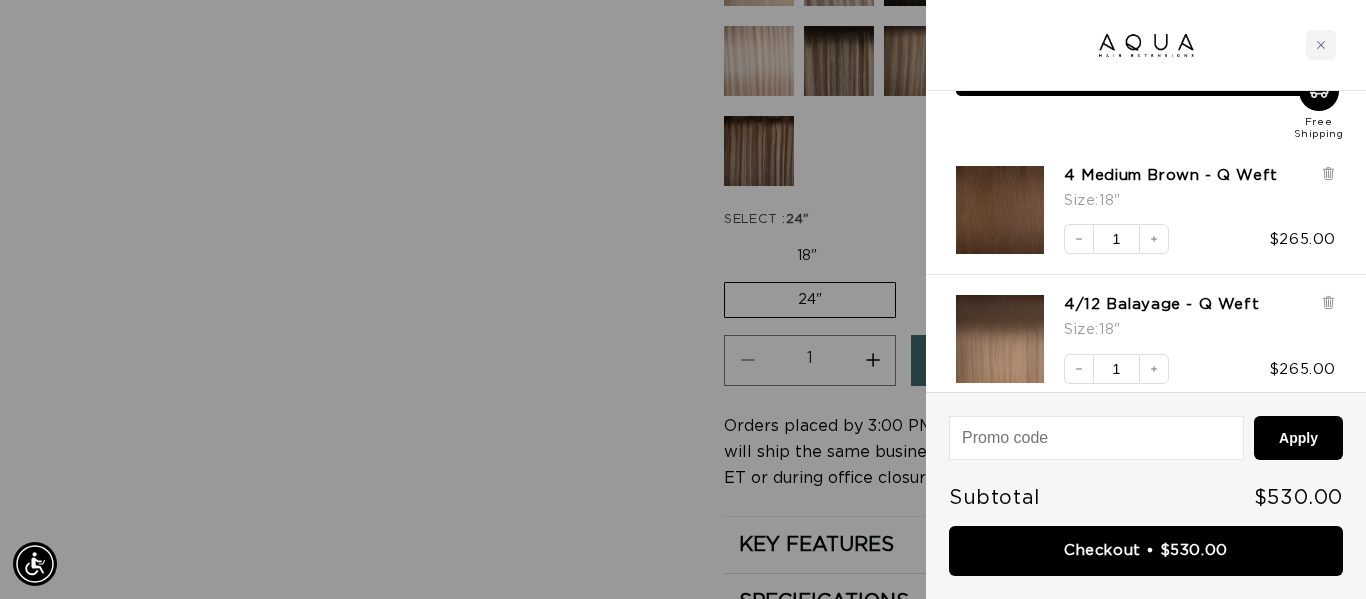 scroll, scrollTop: 0, scrollLeft: 1224, axis: horizontal 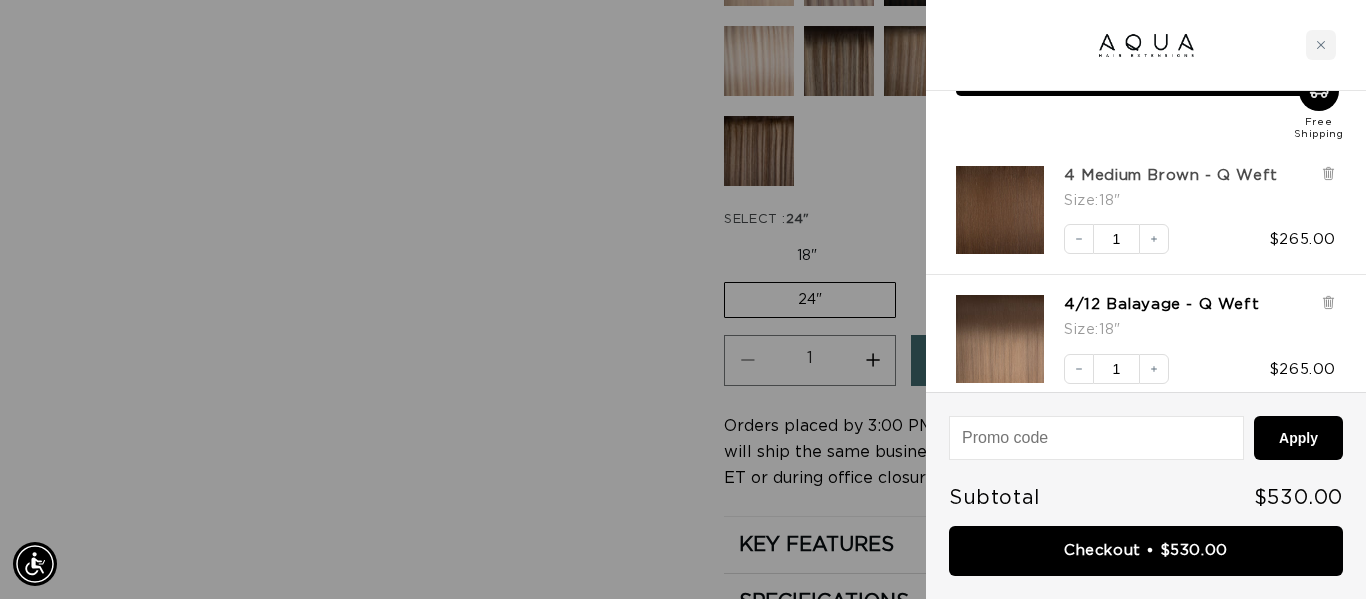 click on "4 Medium Brown - Q Weft" at bounding box center (1171, 176) 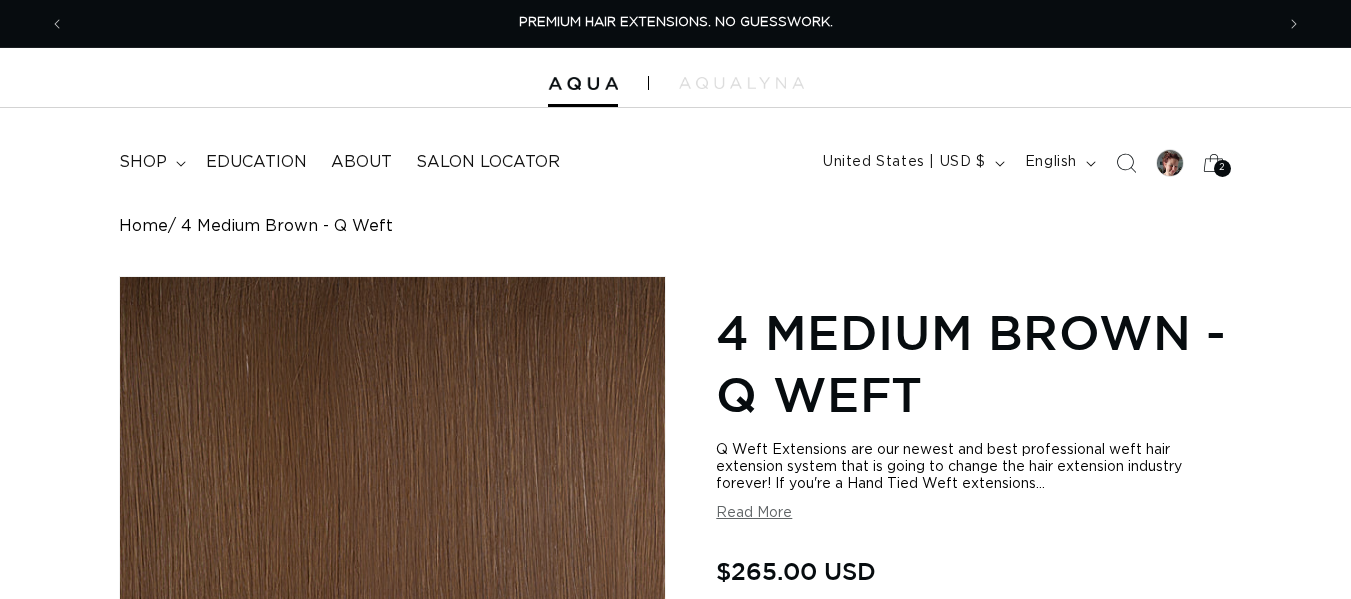 scroll, scrollTop: 1035, scrollLeft: 0, axis: vertical 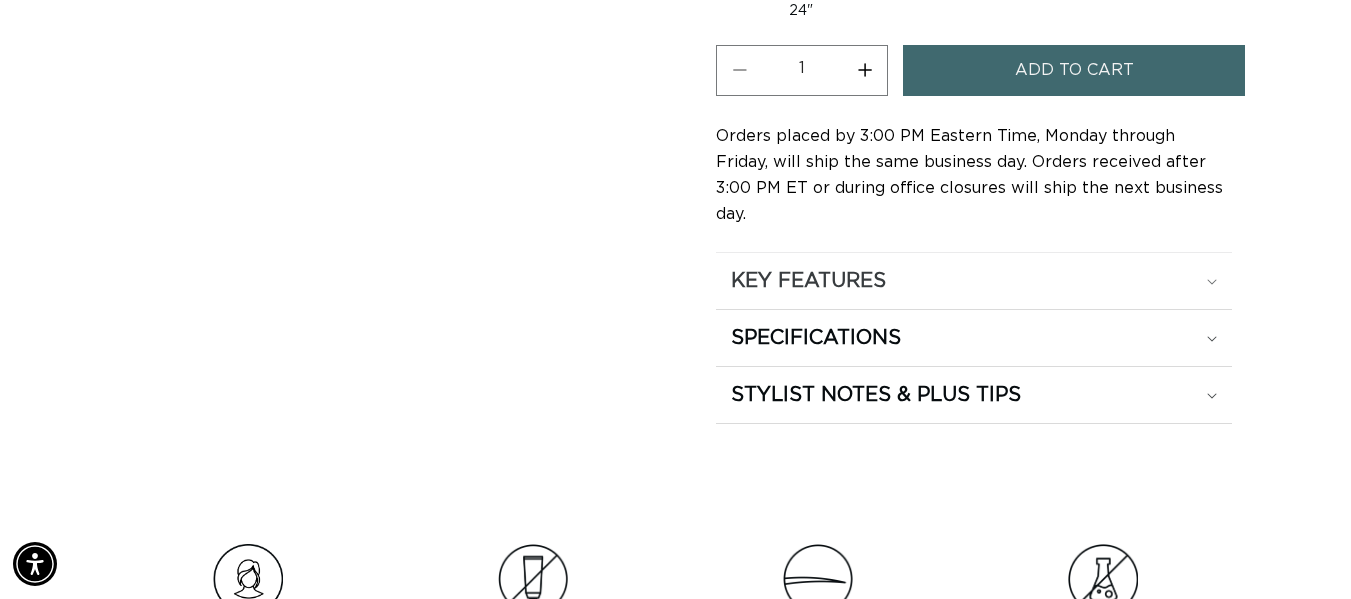 click on "KEY FEATURES" at bounding box center [808, 281] 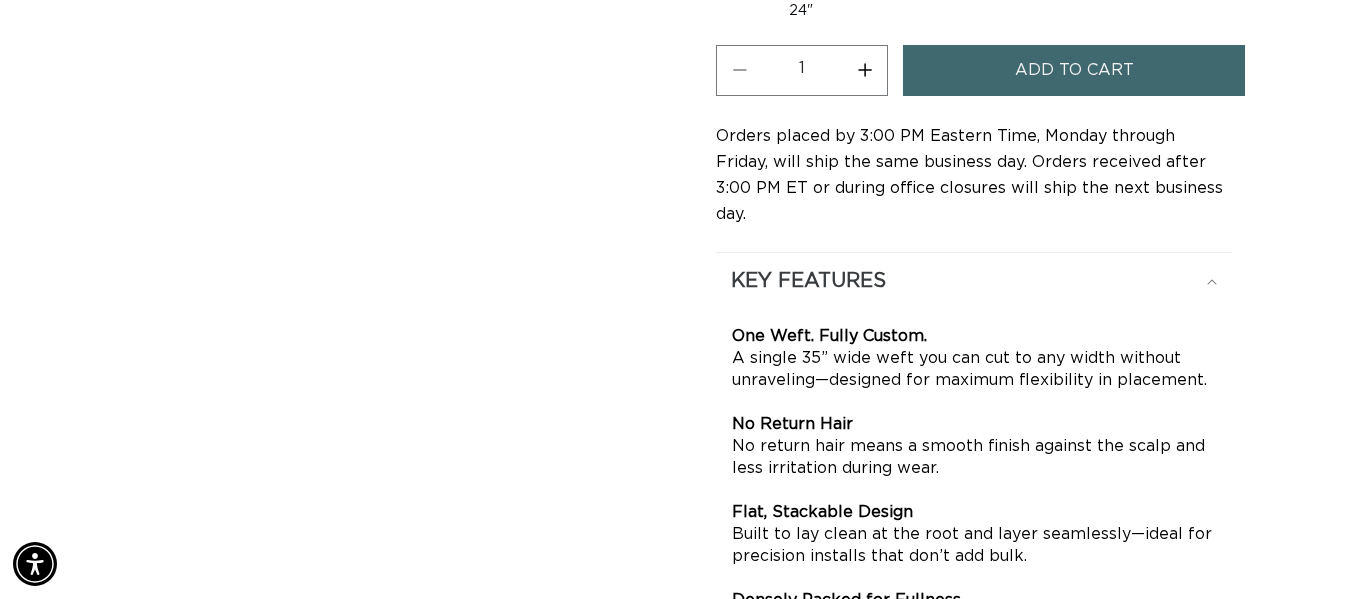 scroll, scrollTop: 1448, scrollLeft: 0, axis: vertical 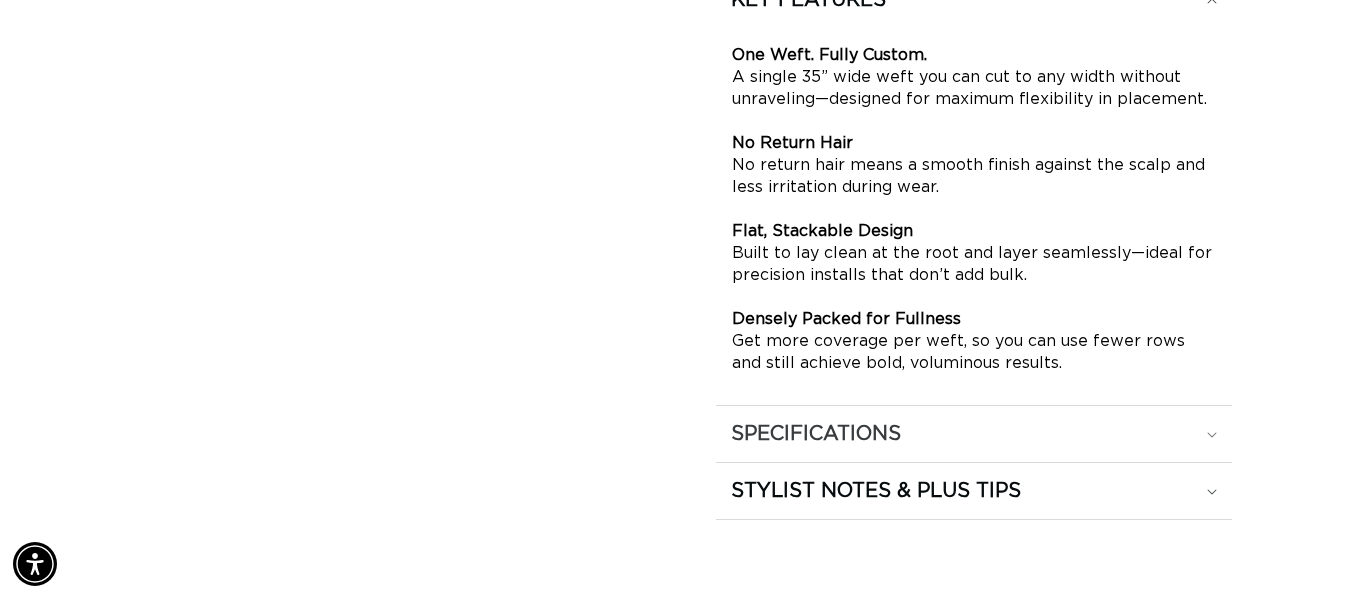 click on "SPECIFICATIONS" at bounding box center [808, 0] 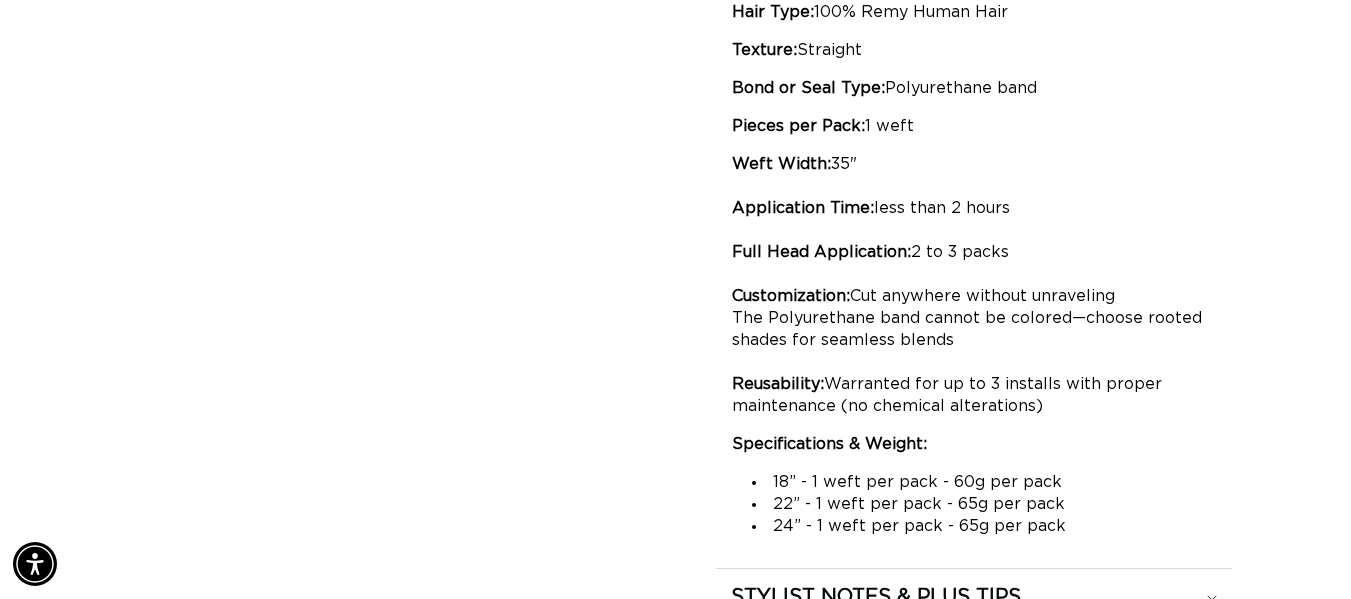 scroll, scrollTop: 1772, scrollLeft: 0, axis: vertical 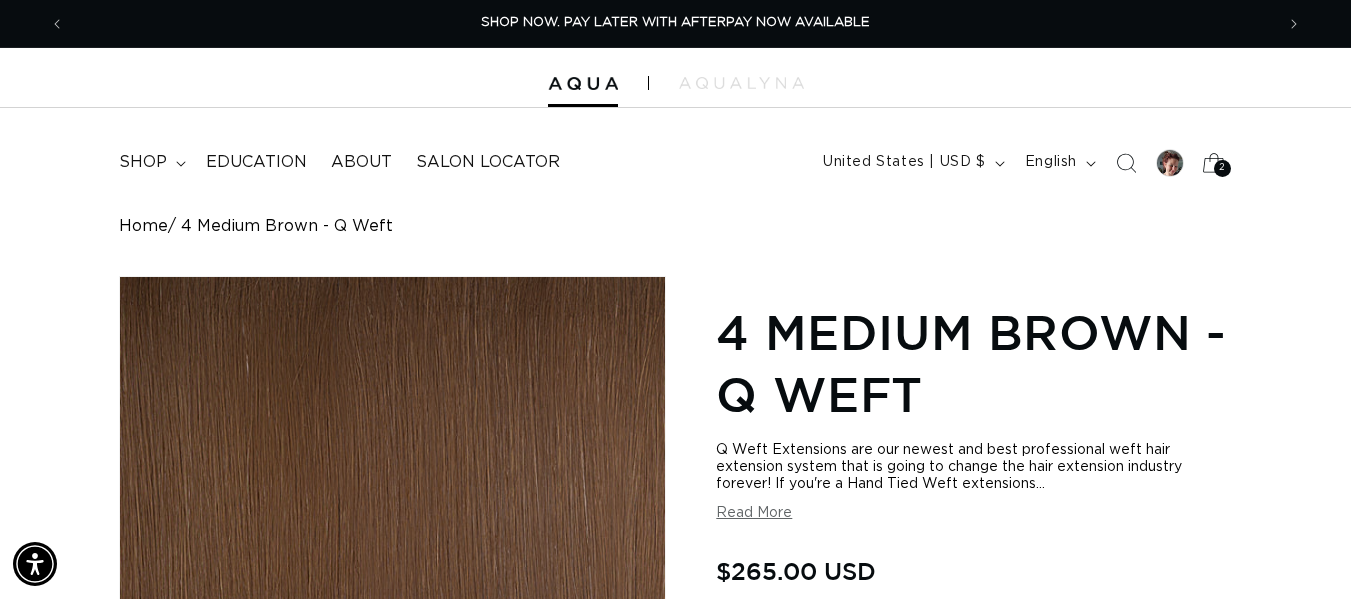 click on "2 2" at bounding box center (1222, 168) 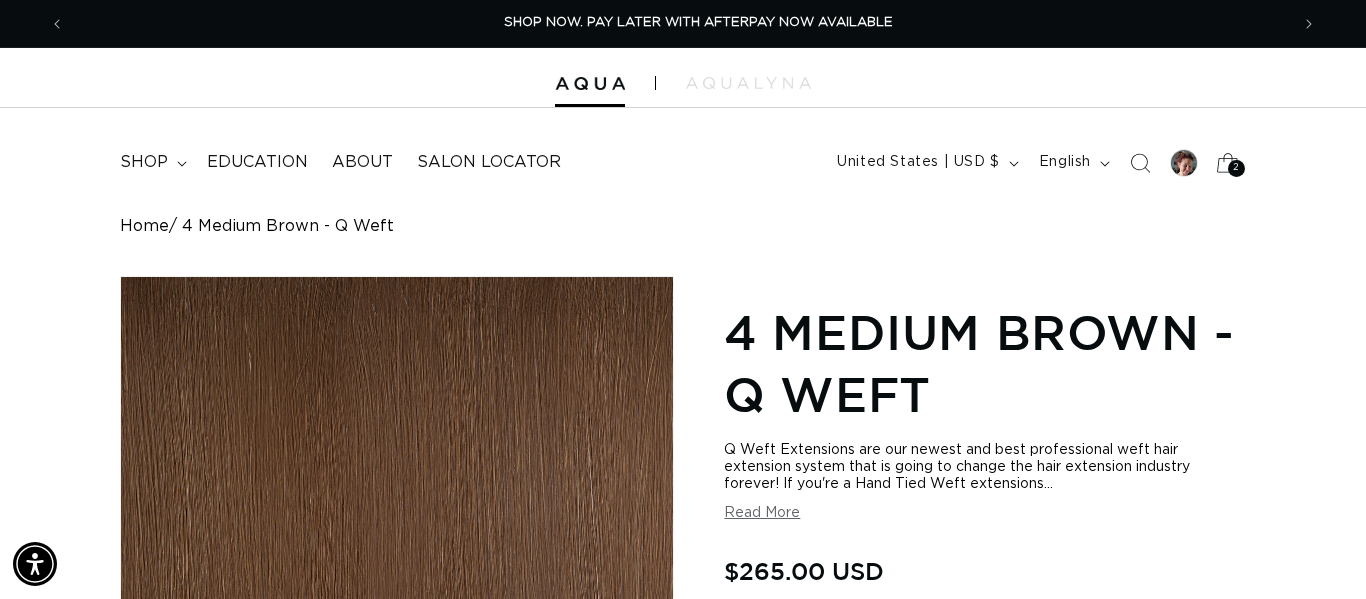 scroll, scrollTop: 0, scrollLeft: 1224, axis: horizontal 